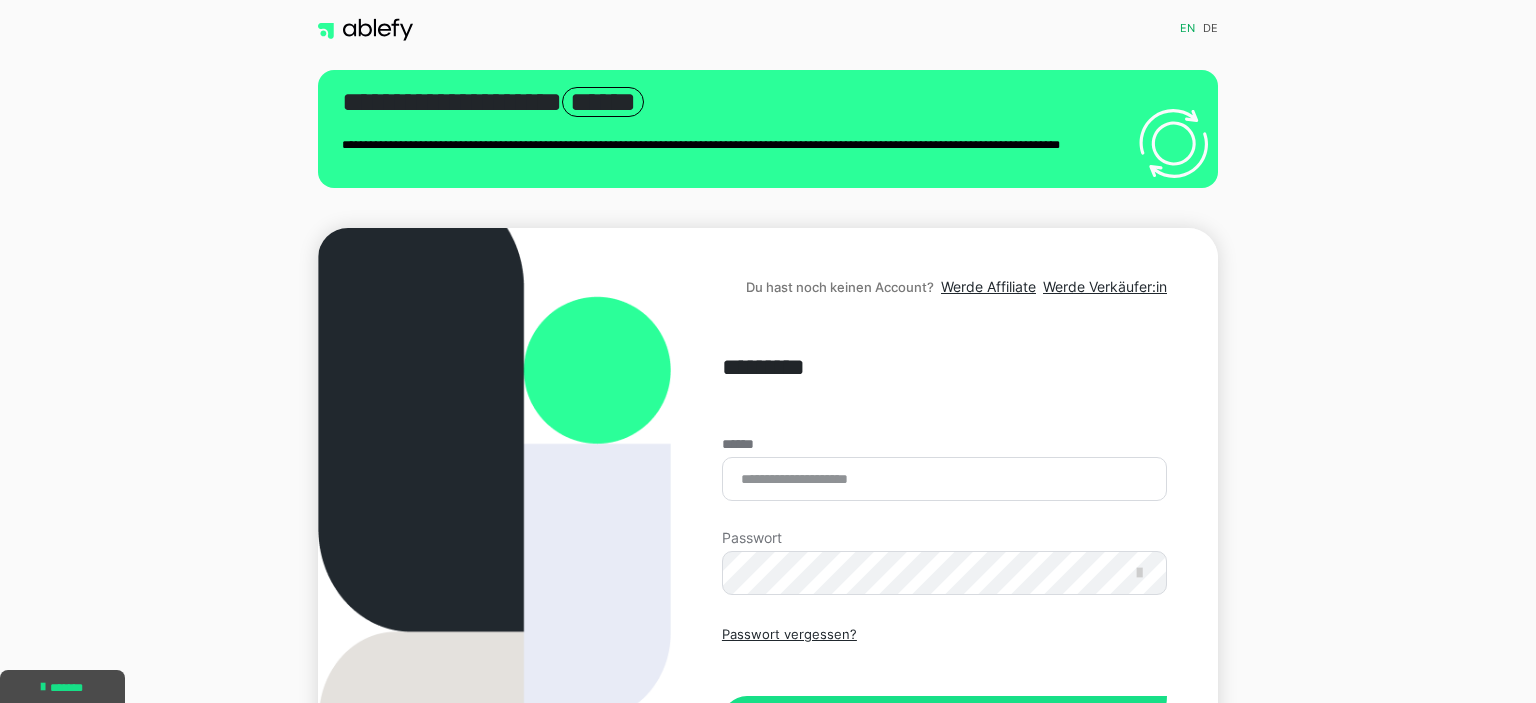 scroll, scrollTop: 0, scrollLeft: 0, axis: both 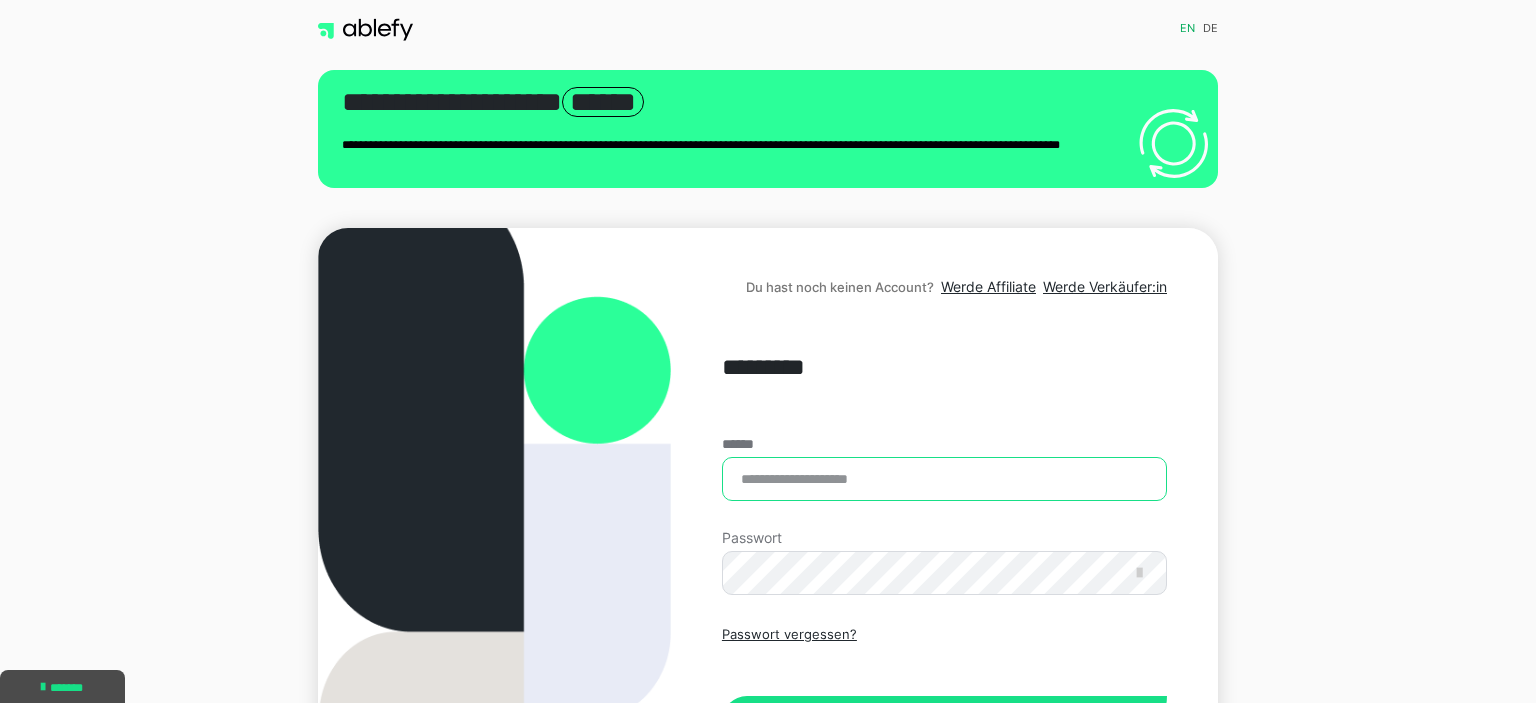 click on "******" at bounding box center [944, 479] 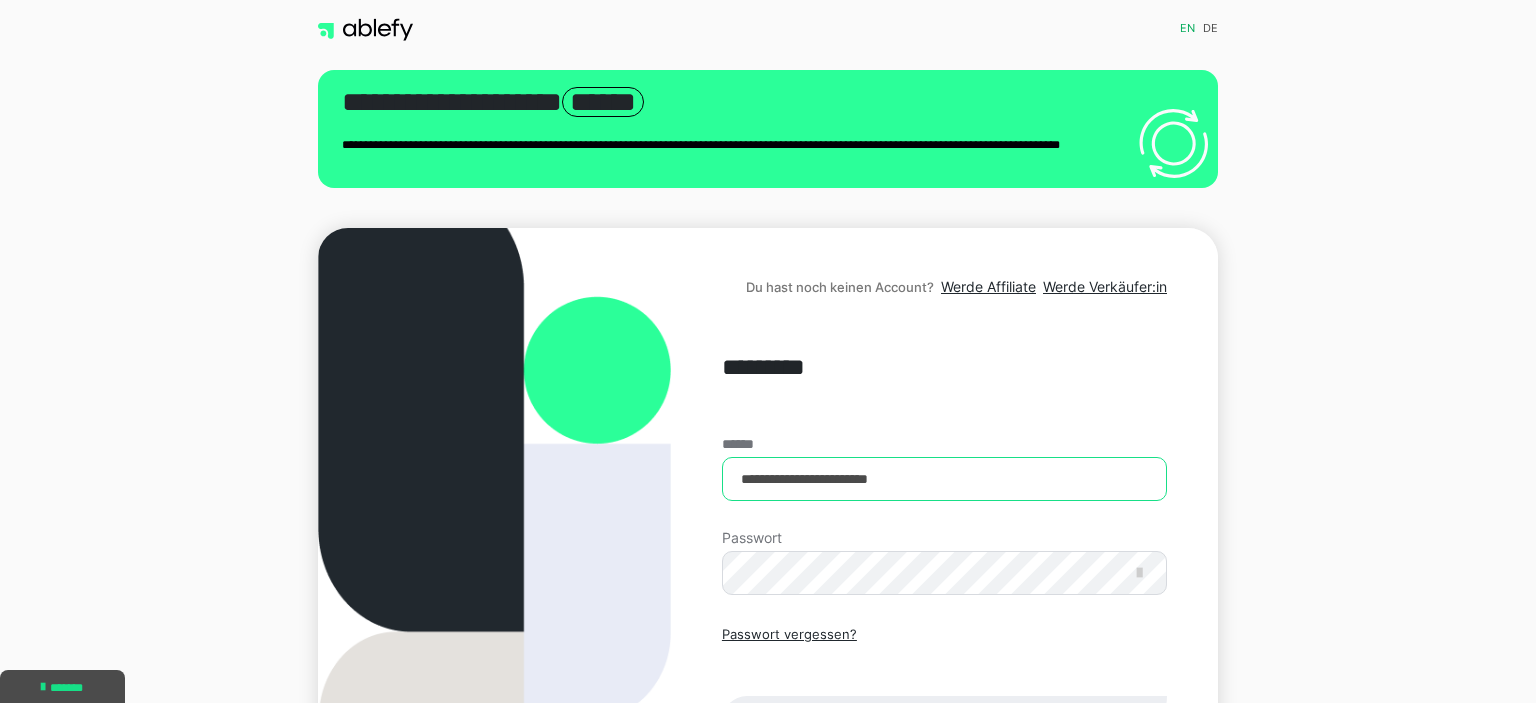 type on "**********" 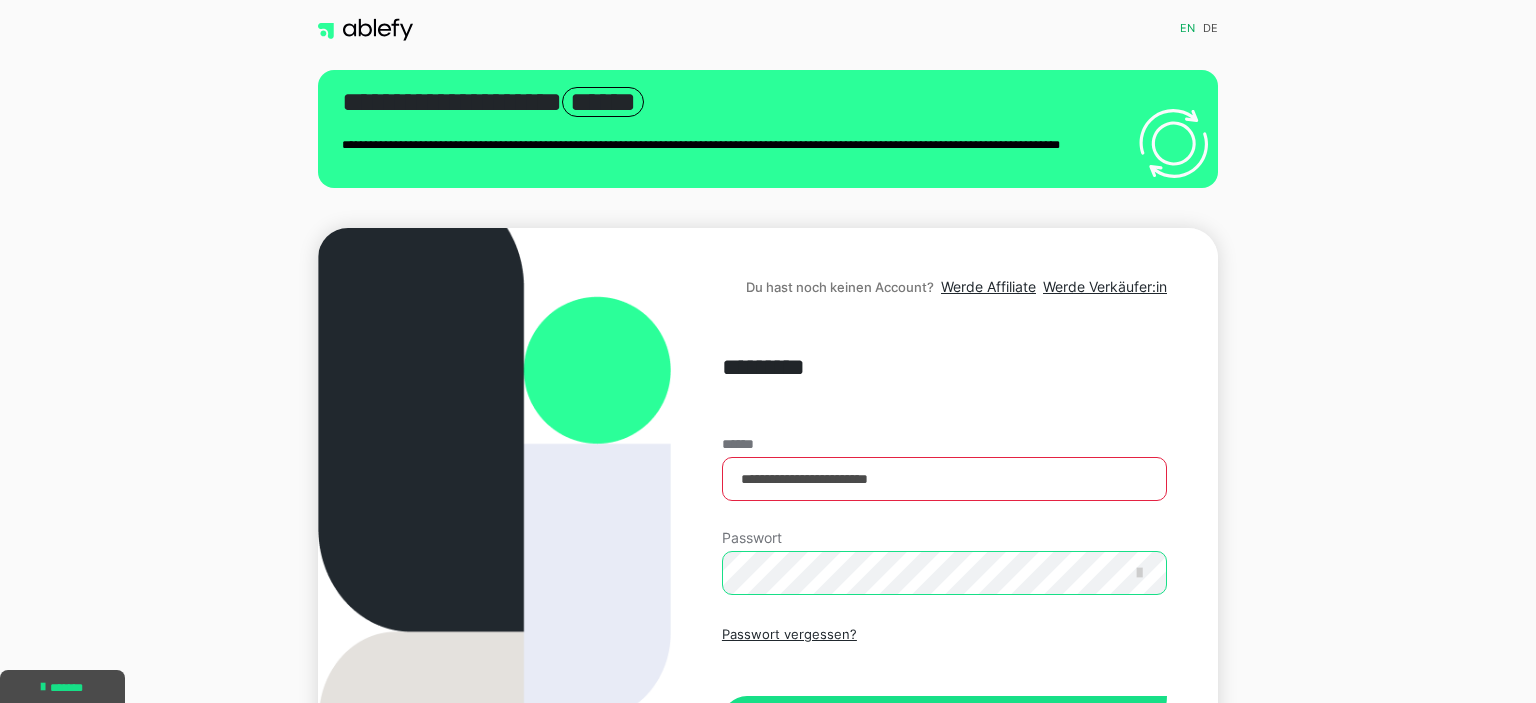 click on "Einloggen" at bounding box center [944, 721] 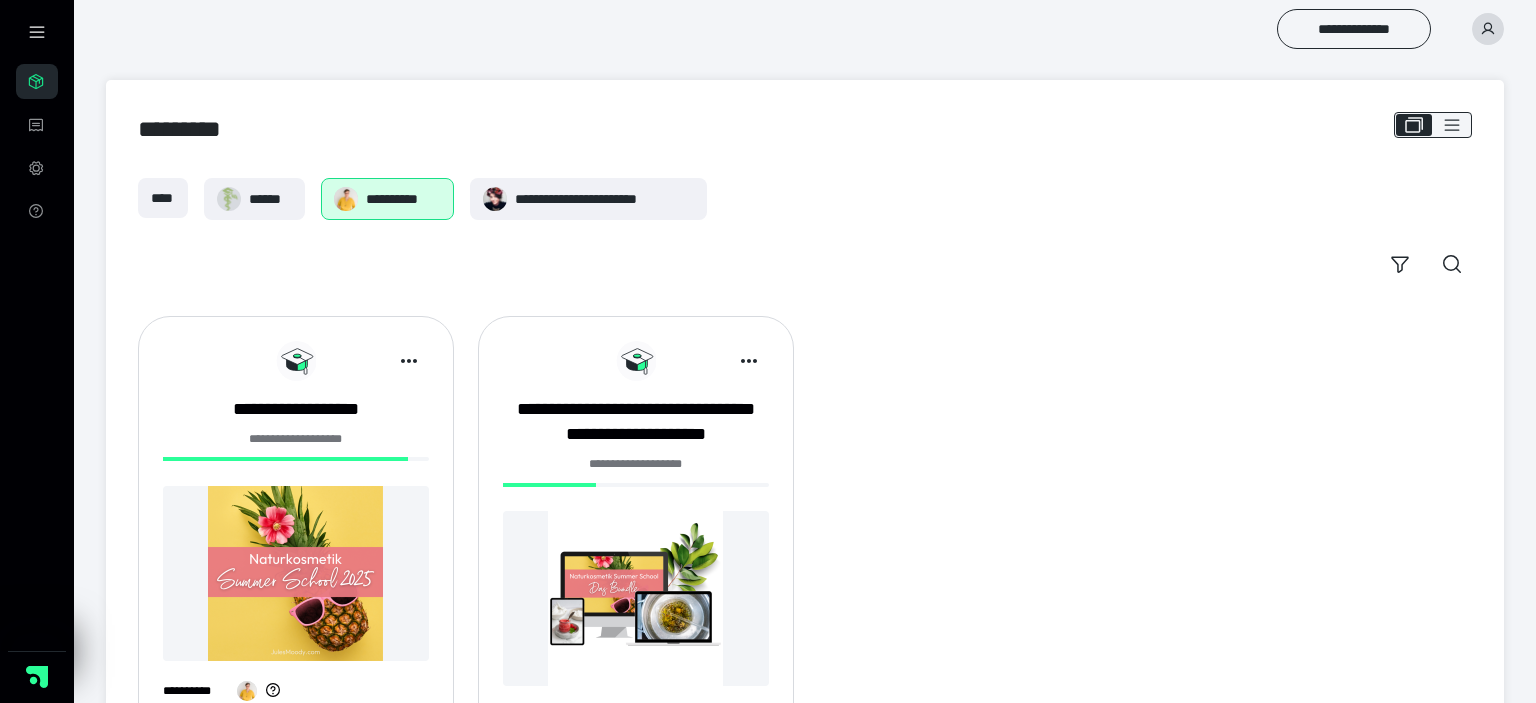 scroll, scrollTop: 103, scrollLeft: 0, axis: vertical 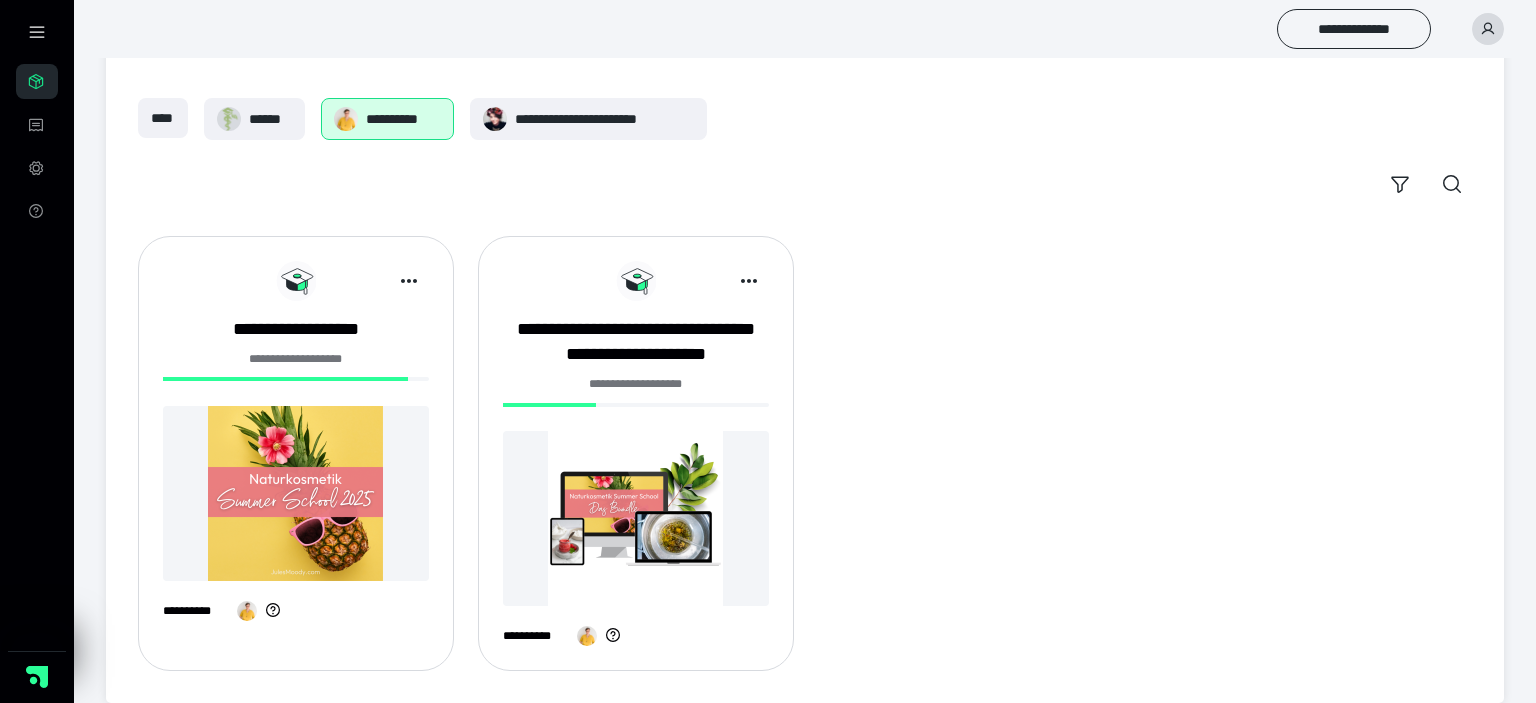 click at bounding box center [296, 493] 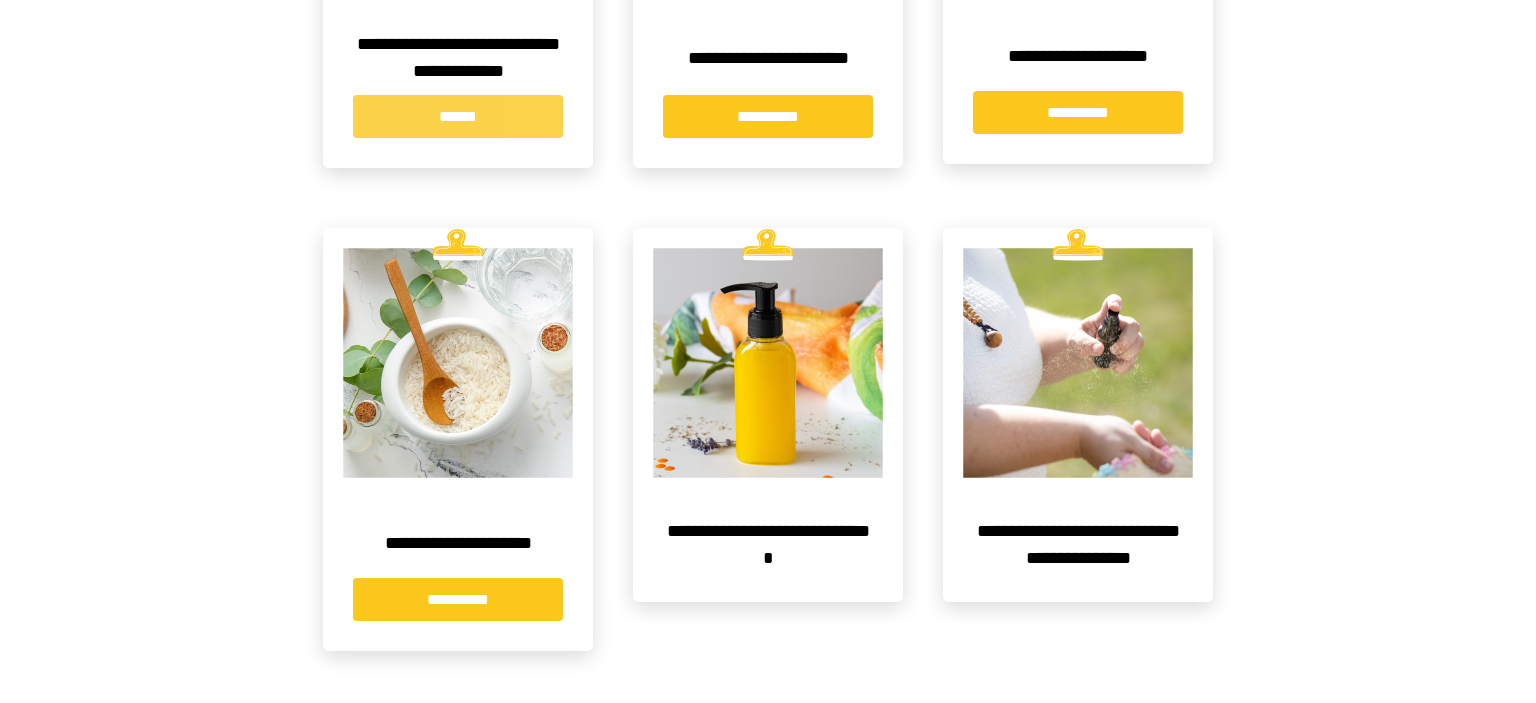 scroll, scrollTop: 707, scrollLeft: 0, axis: vertical 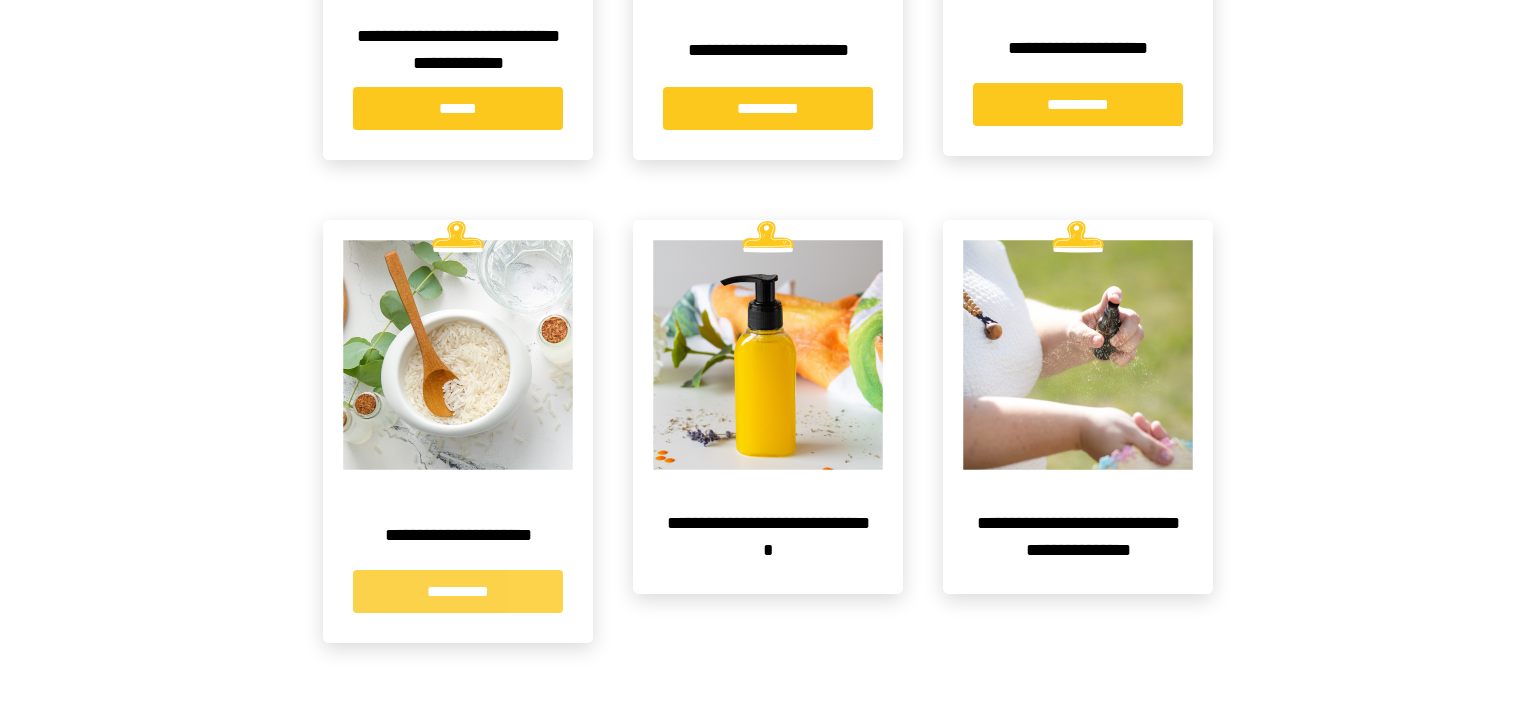 click on "**********" at bounding box center (458, 591) 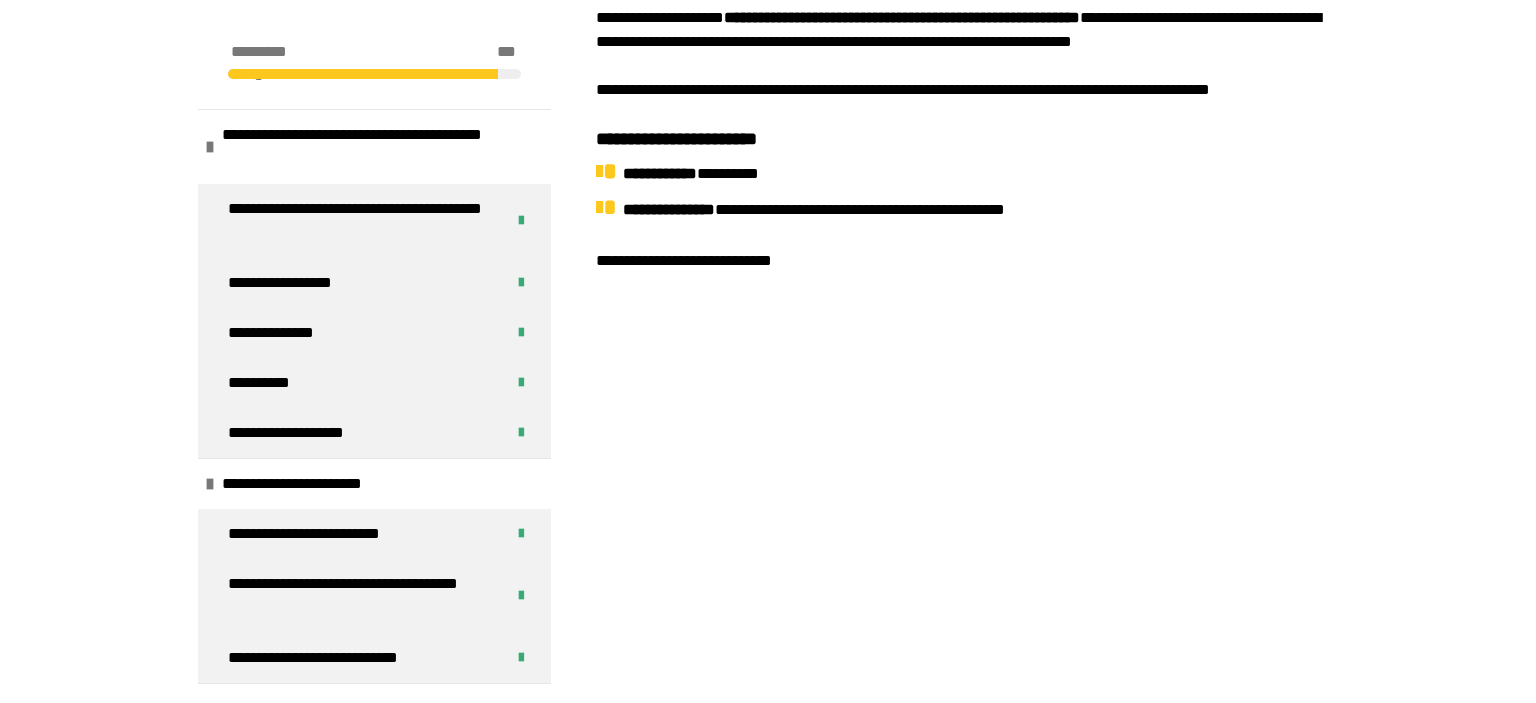 scroll, scrollTop: 633, scrollLeft: 0, axis: vertical 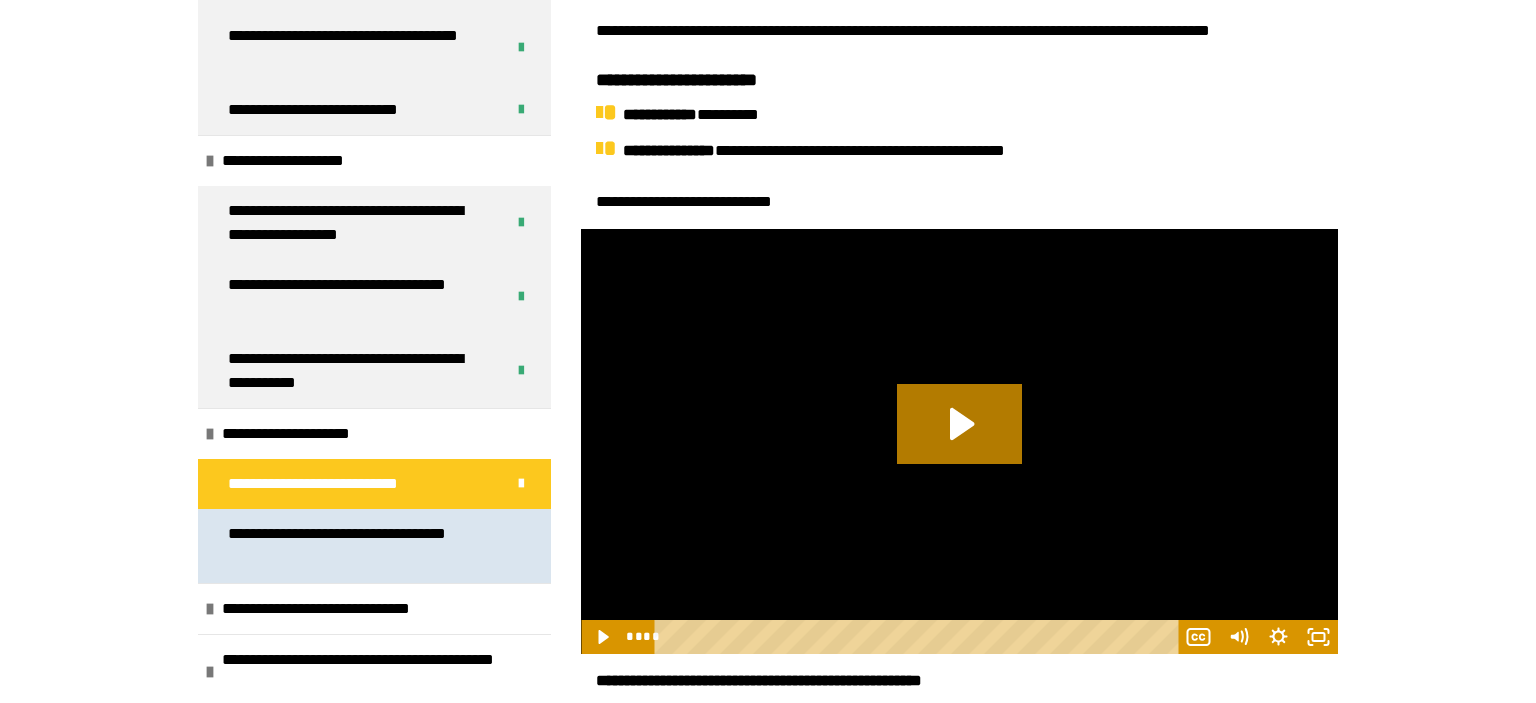 click on "**********" at bounding box center (366, 546) 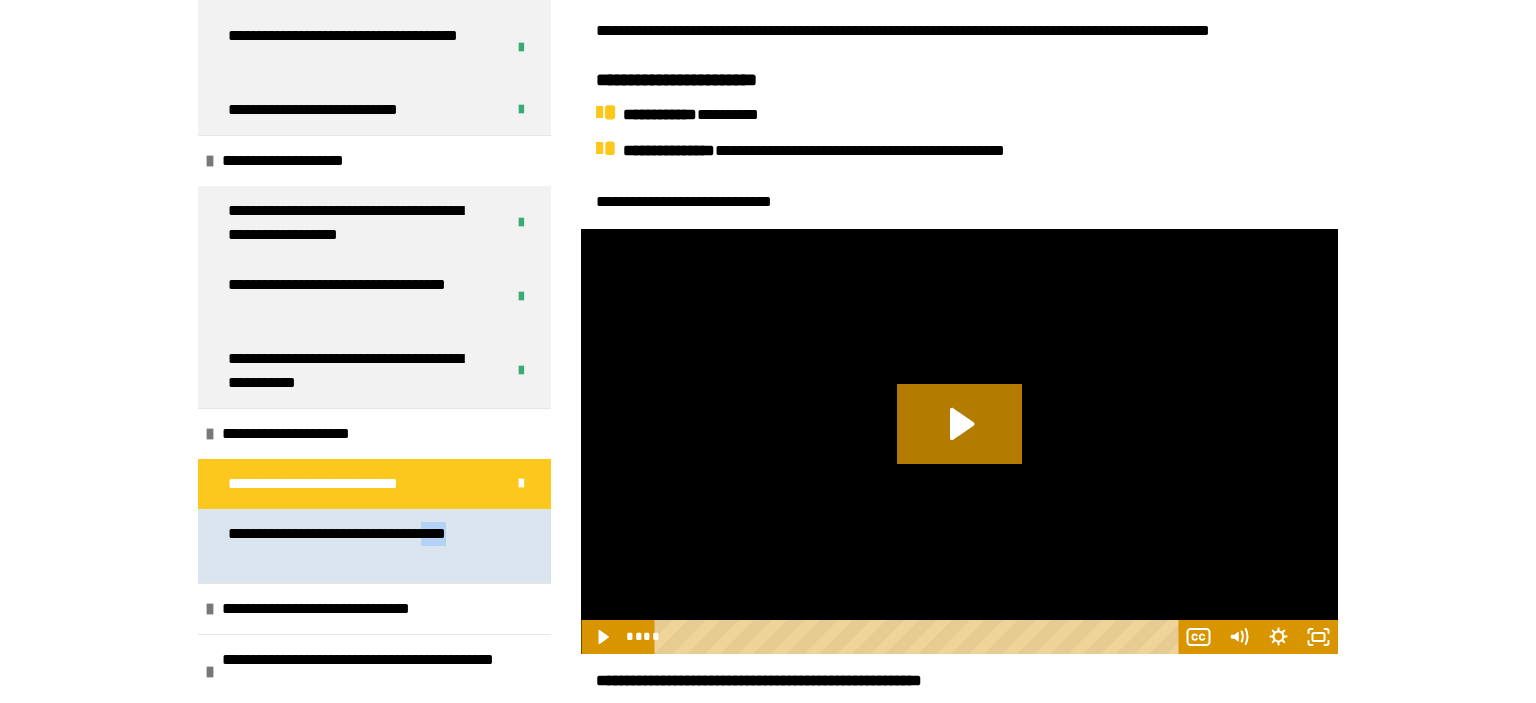 click on "**********" at bounding box center (366, 546) 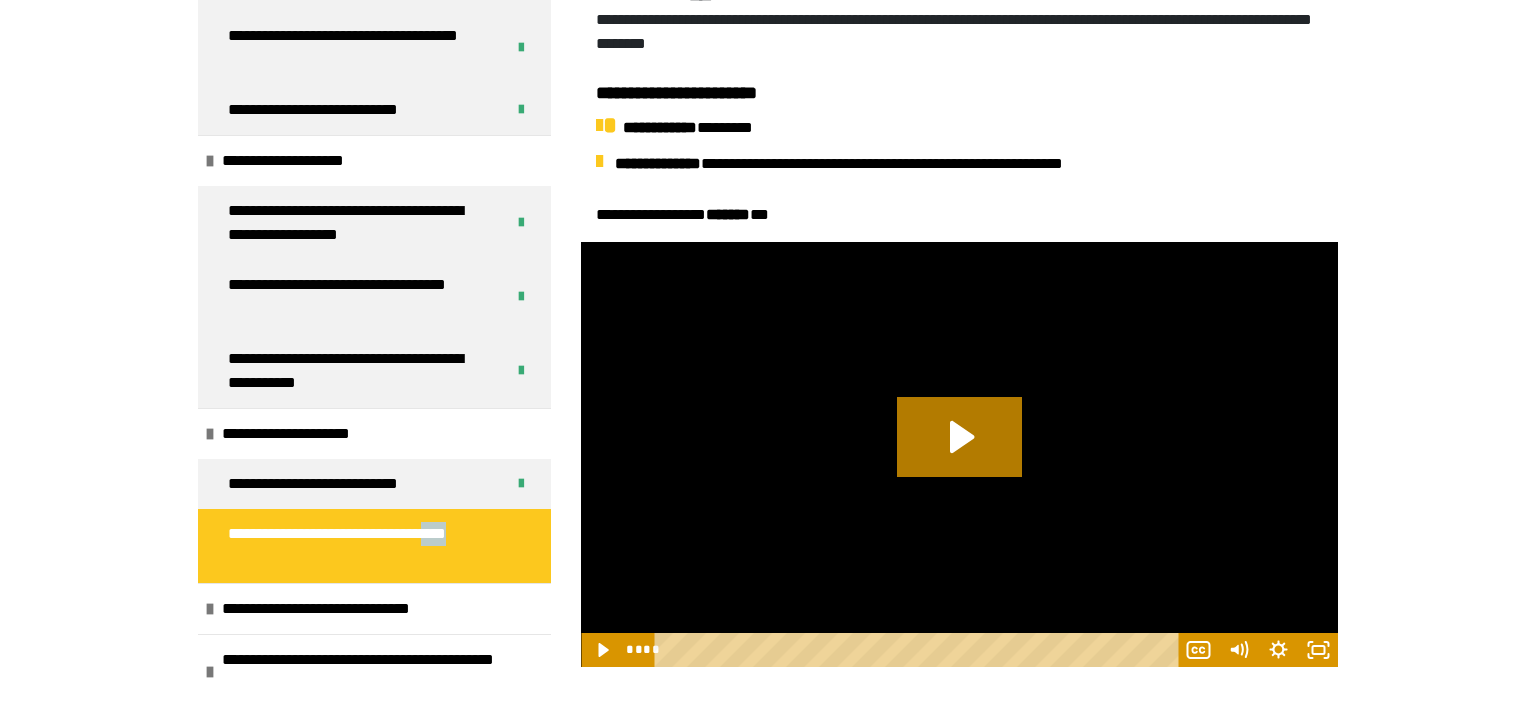 scroll, scrollTop: 586, scrollLeft: 0, axis: vertical 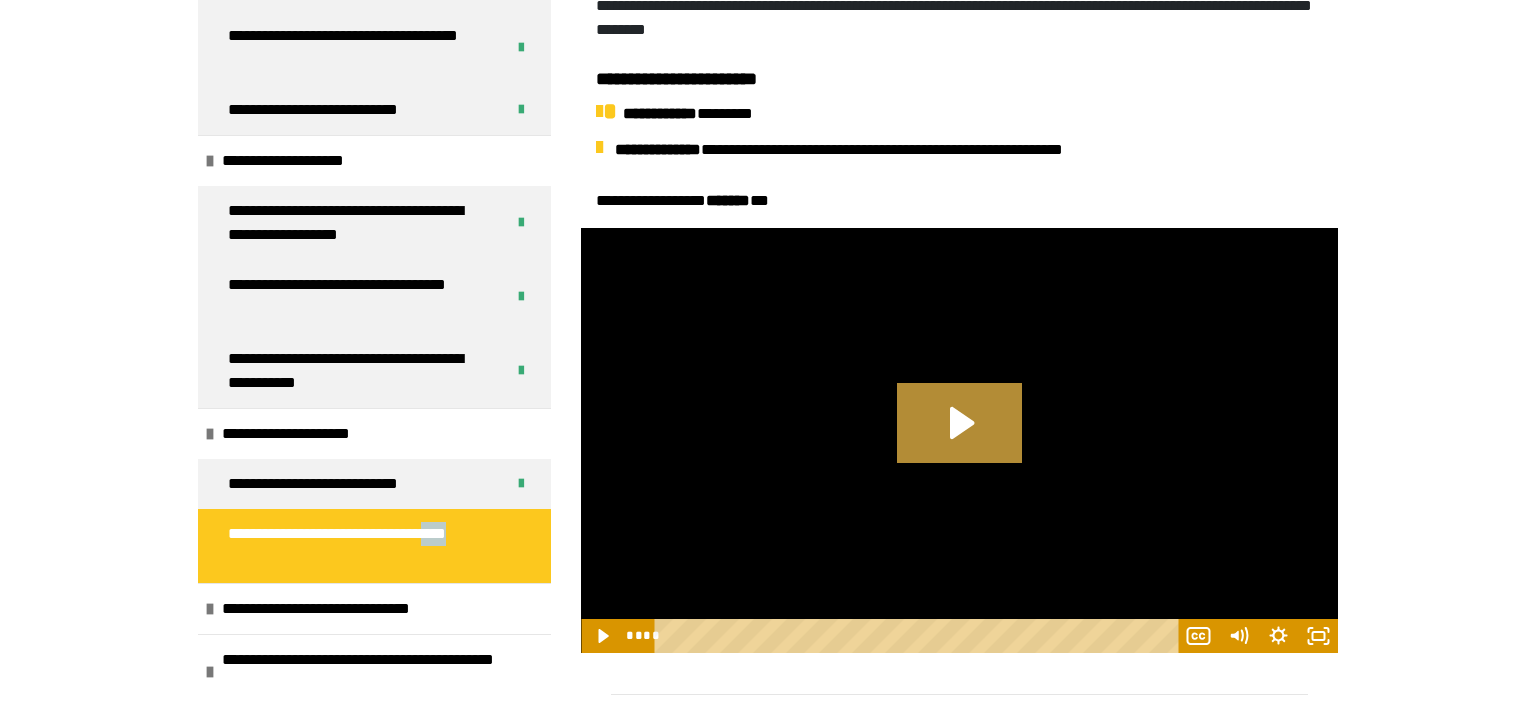 click 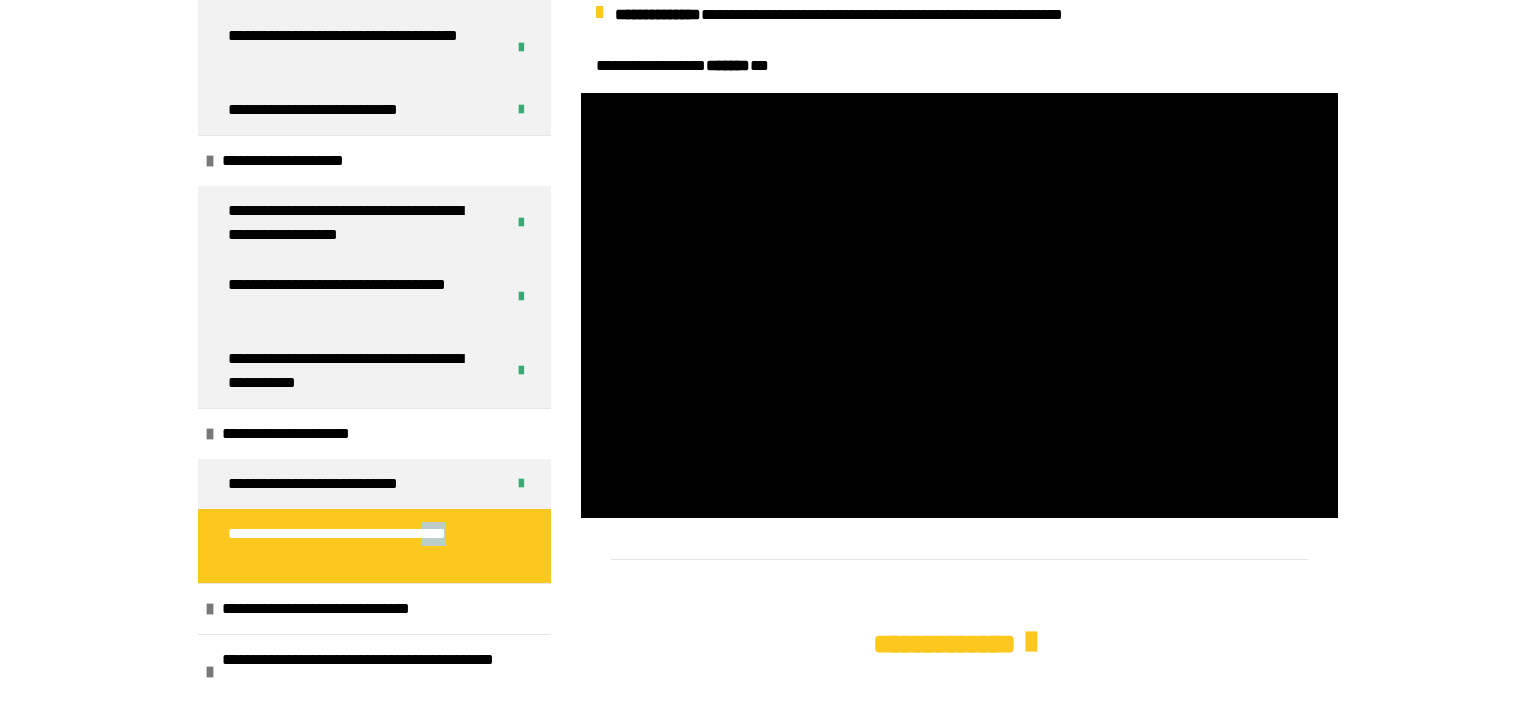 scroll, scrollTop: 797, scrollLeft: 0, axis: vertical 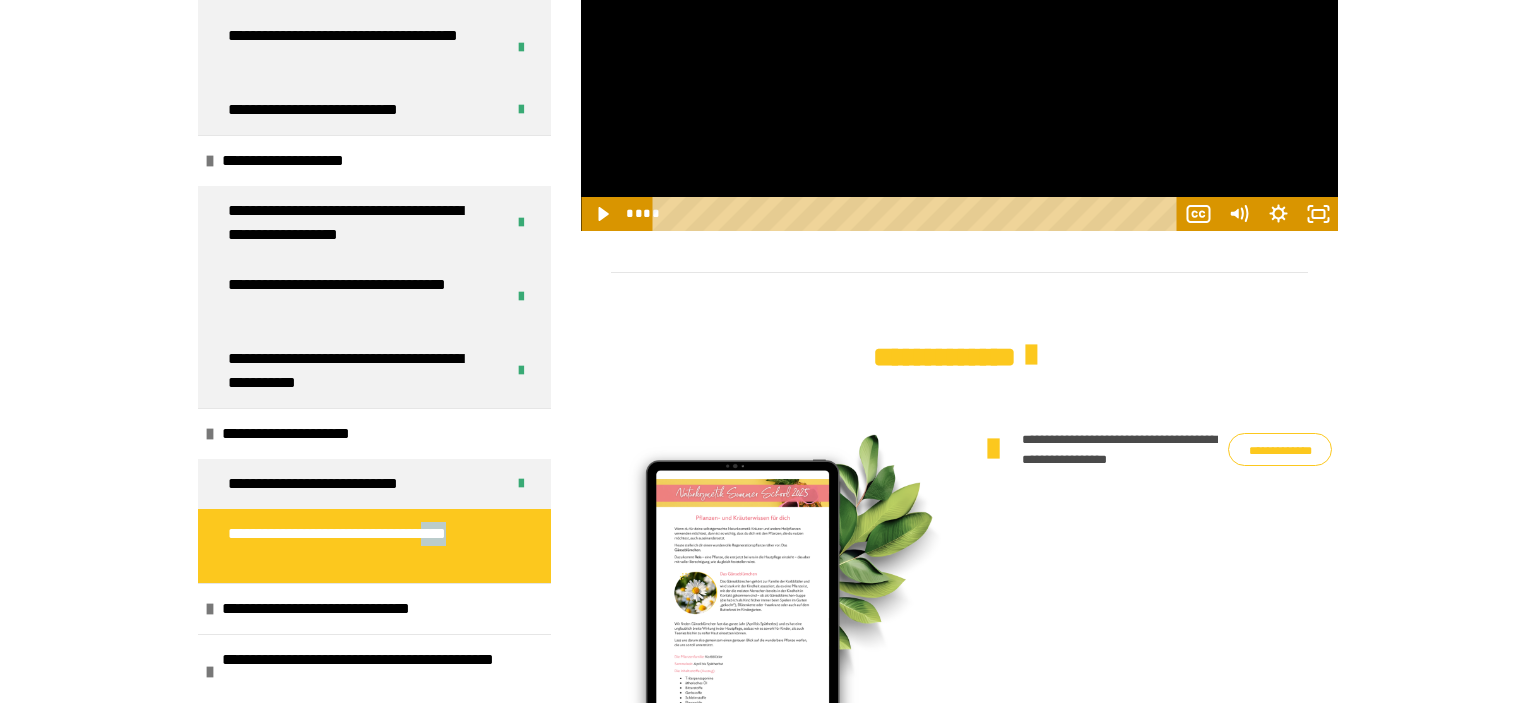 click on "**********" at bounding box center (1280, 450) 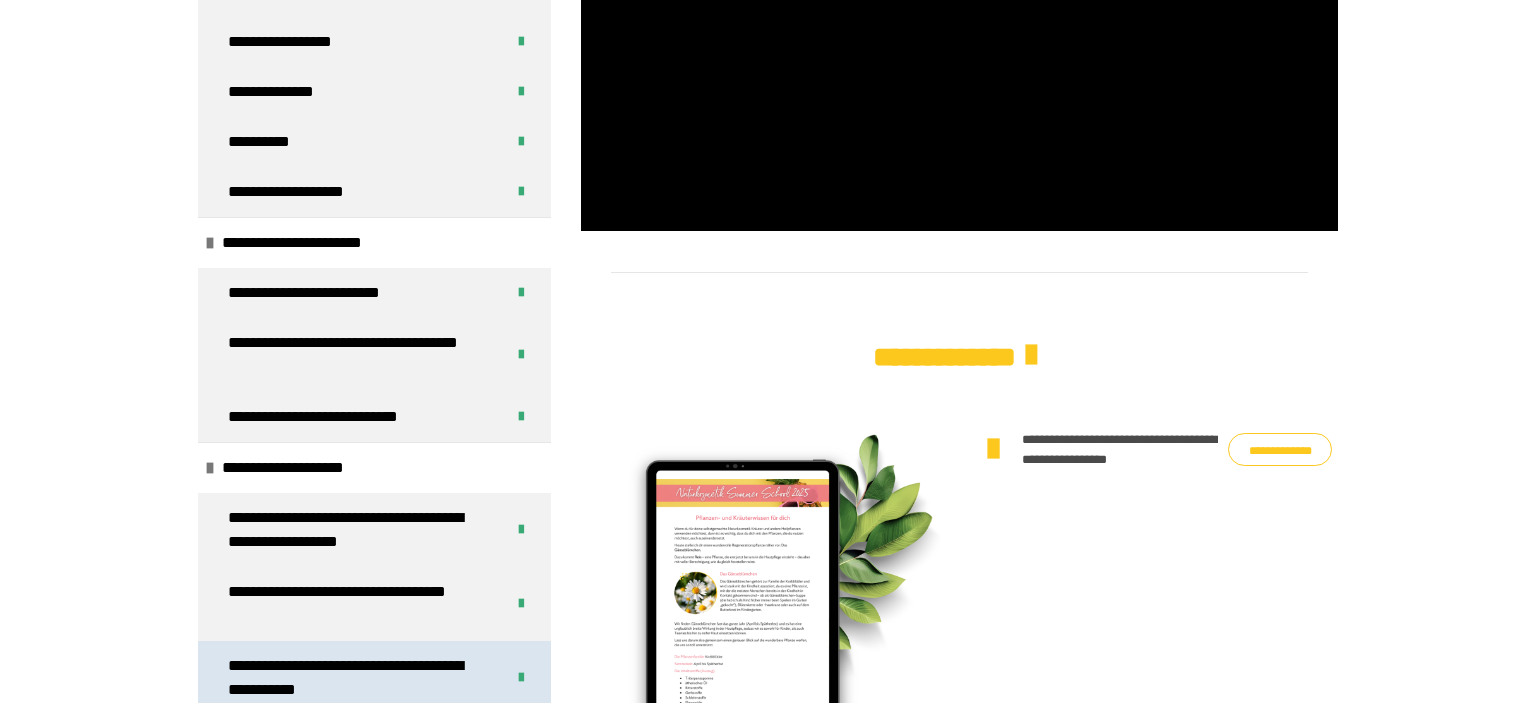 scroll, scrollTop: 548, scrollLeft: 0, axis: vertical 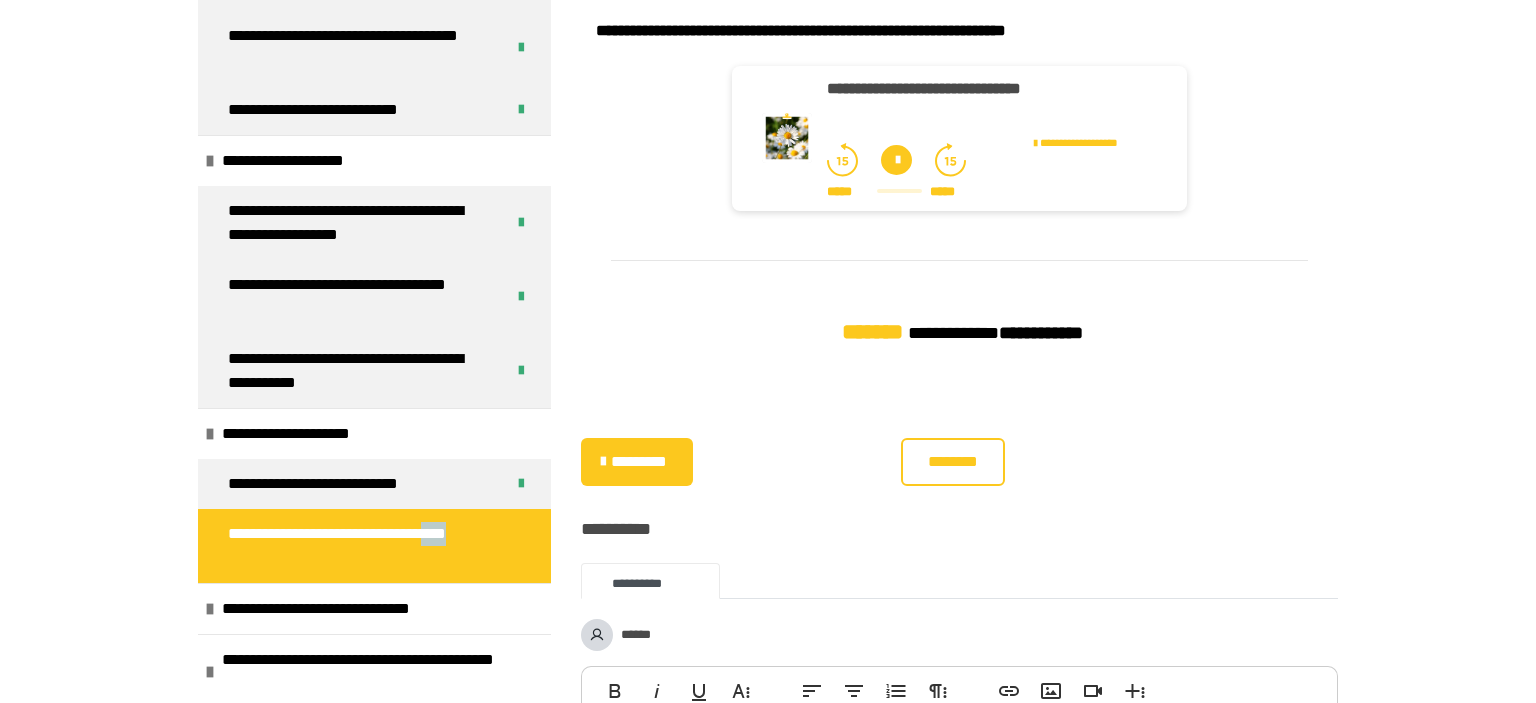 click at bounding box center [896, 160] 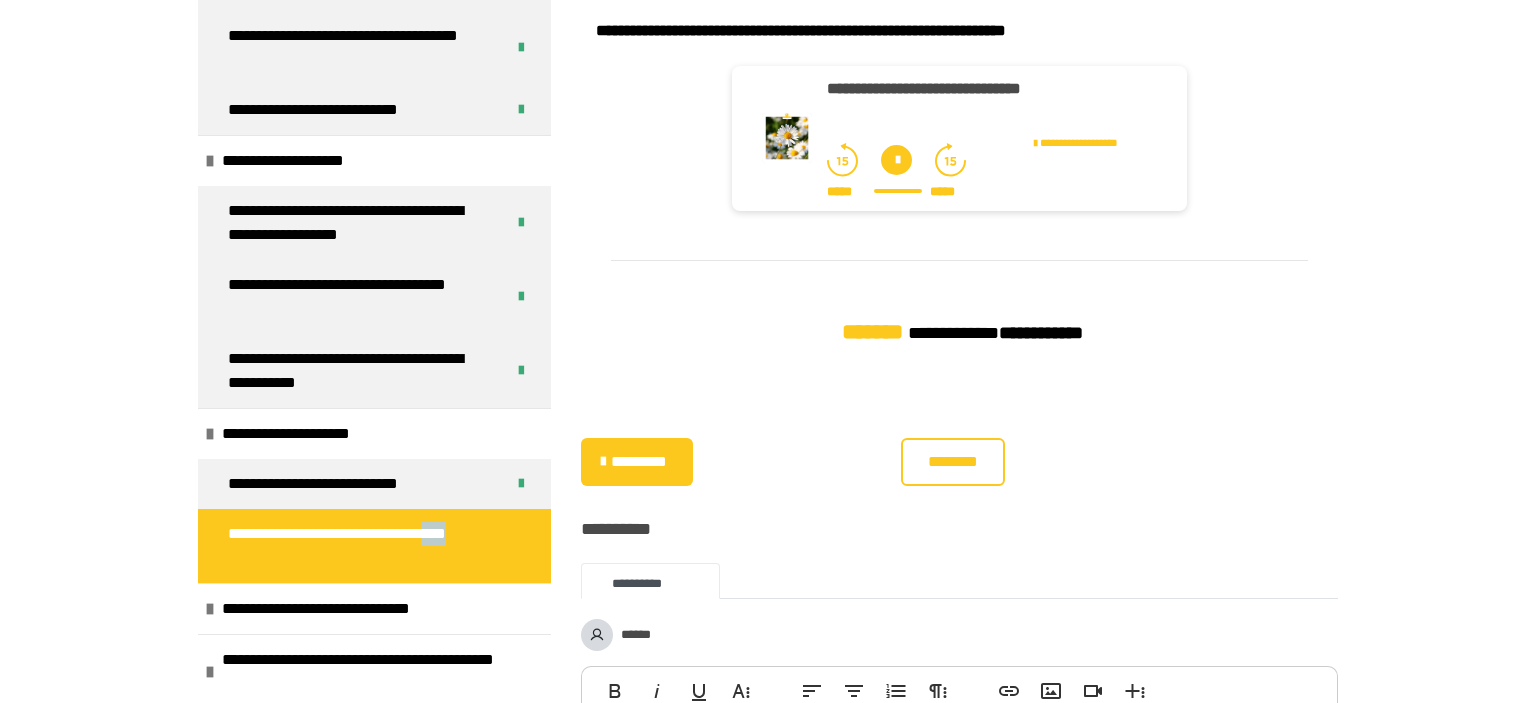 click on "********" at bounding box center [953, 462] 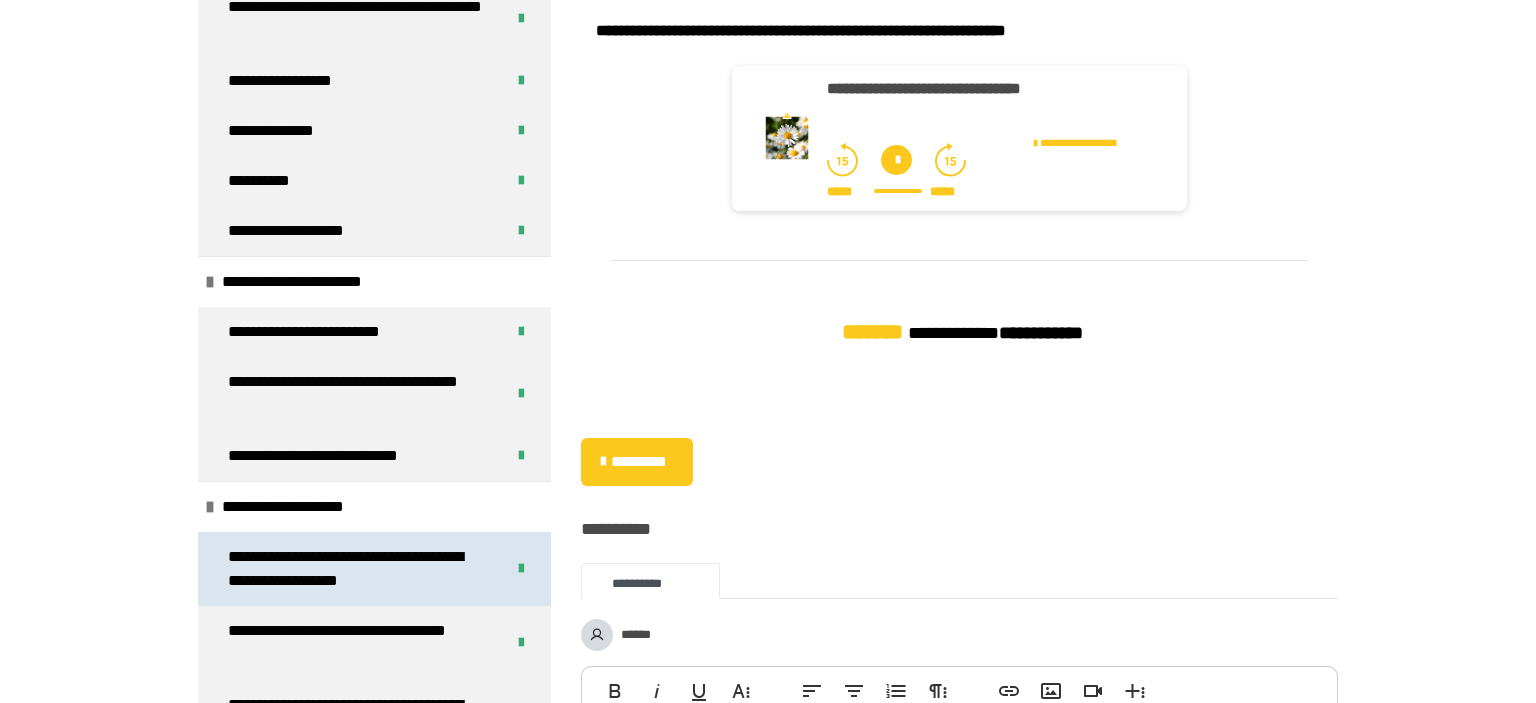 scroll, scrollTop: 0, scrollLeft: 0, axis: both 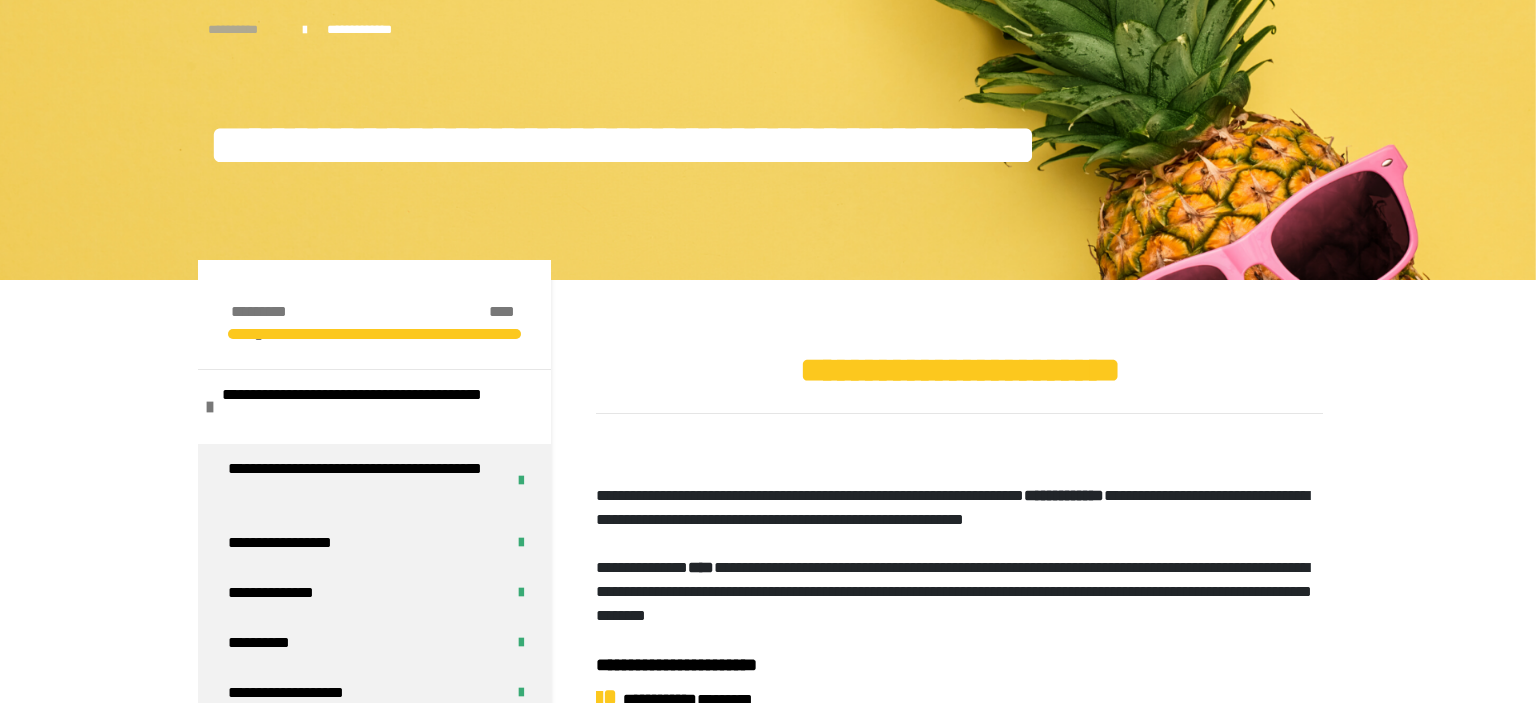 click on "**********" at bounding box center [245, 30] 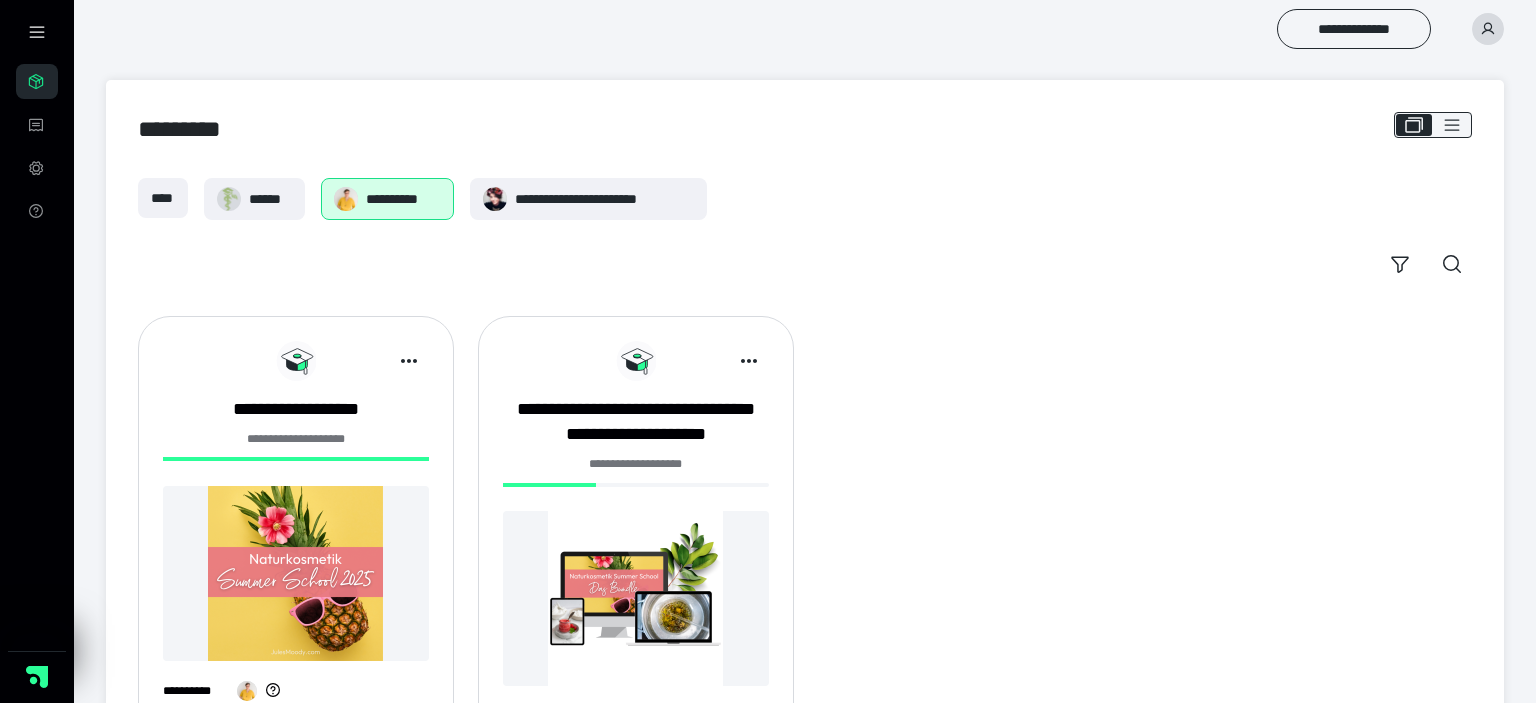 scroll, scrollTop: 103, scrollLeft: 0, axis: vertical 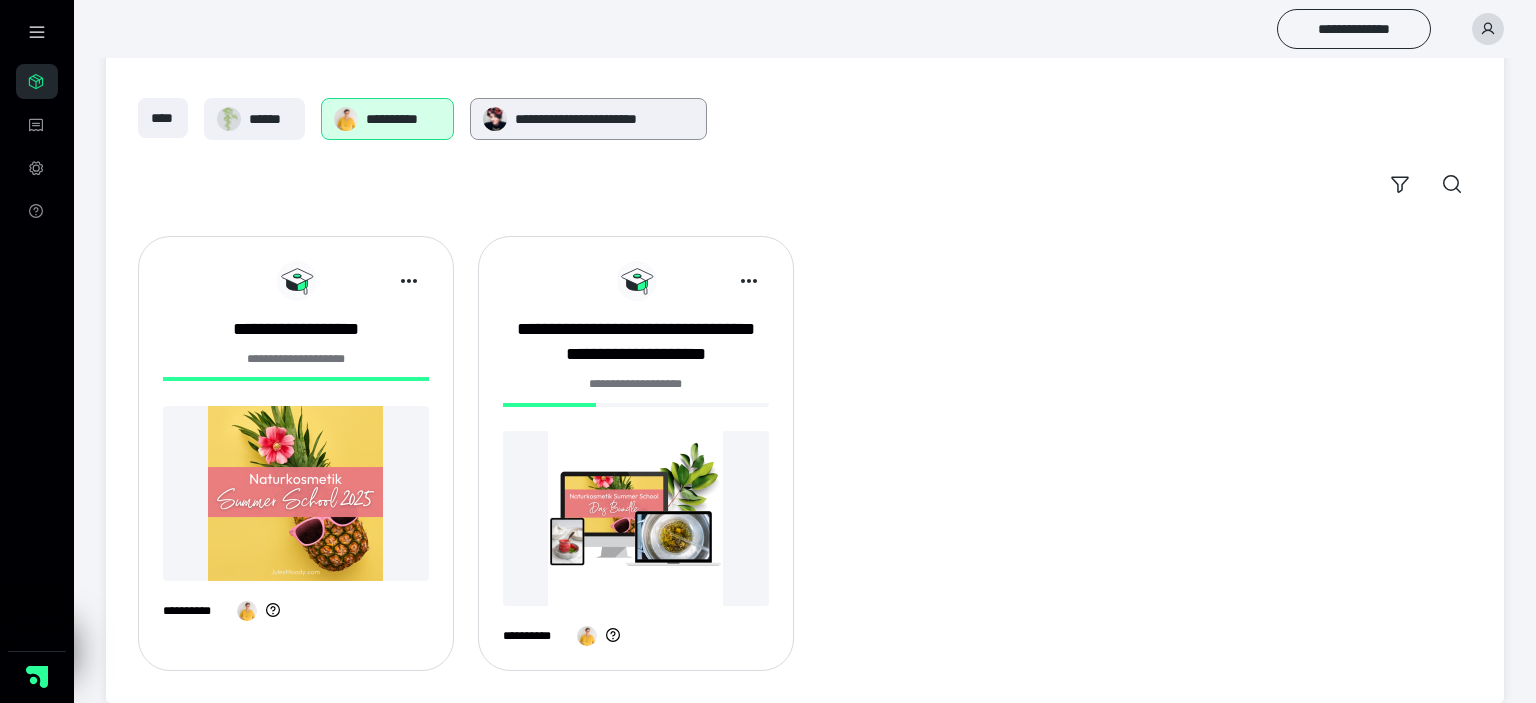 click on "**********" at bounding box center [604, 119] 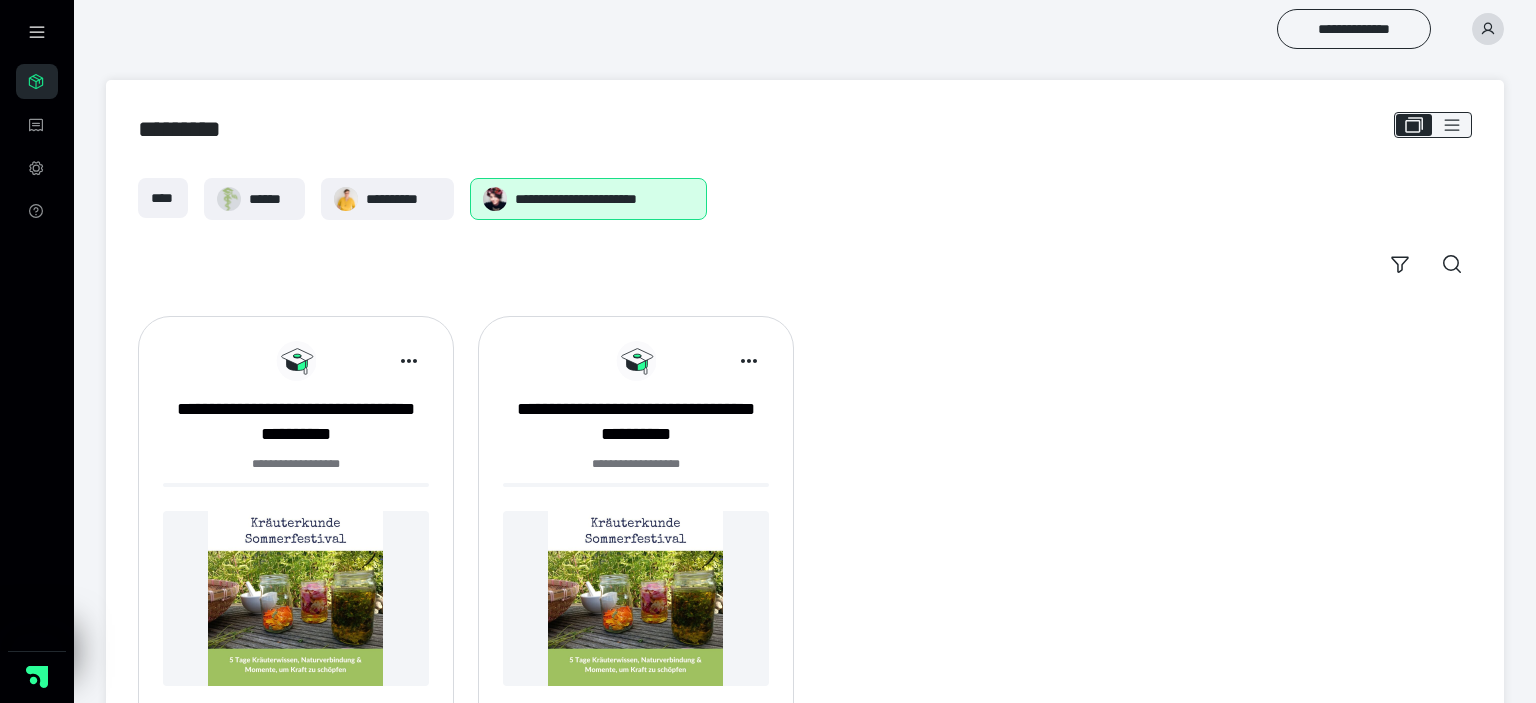 scroll, scrollTop: 103, scrollLeft: 0, axis: vertical 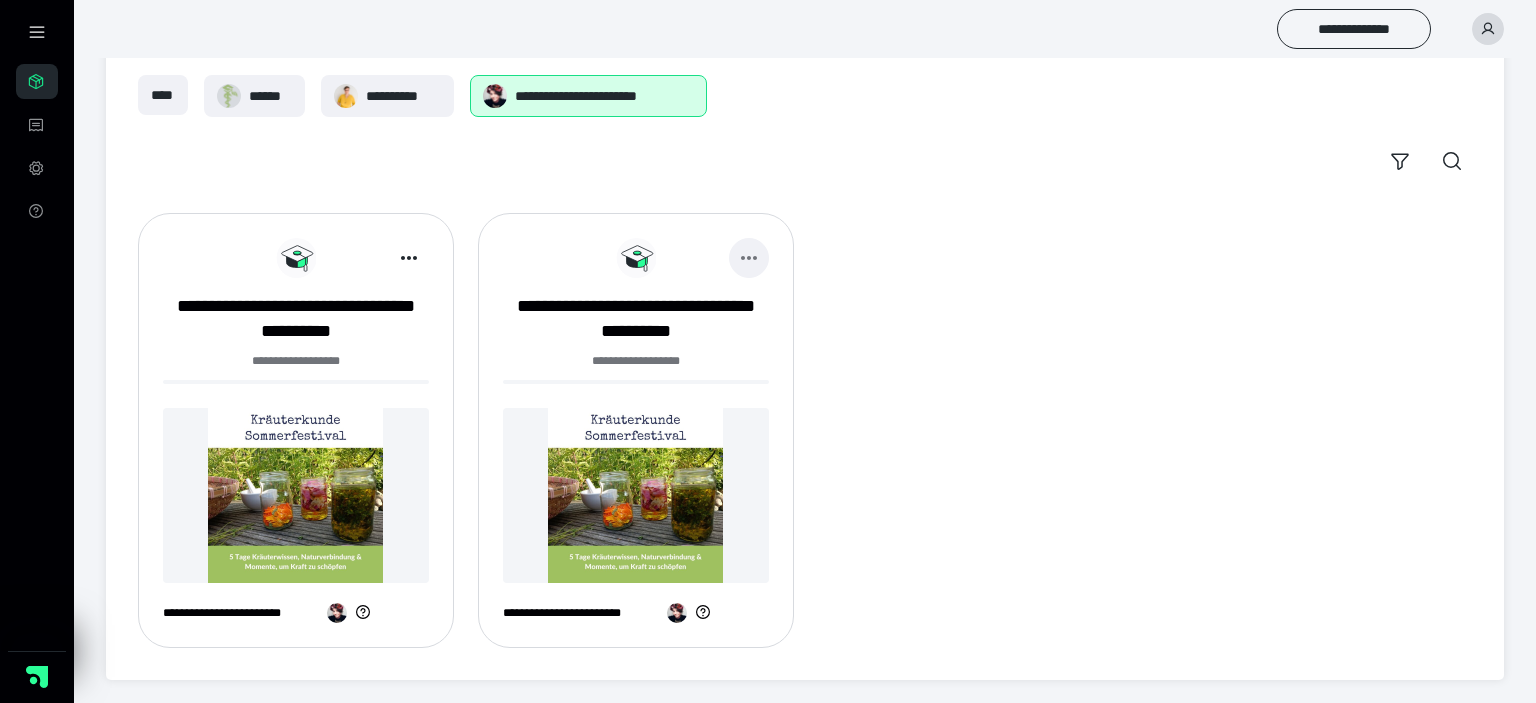 click 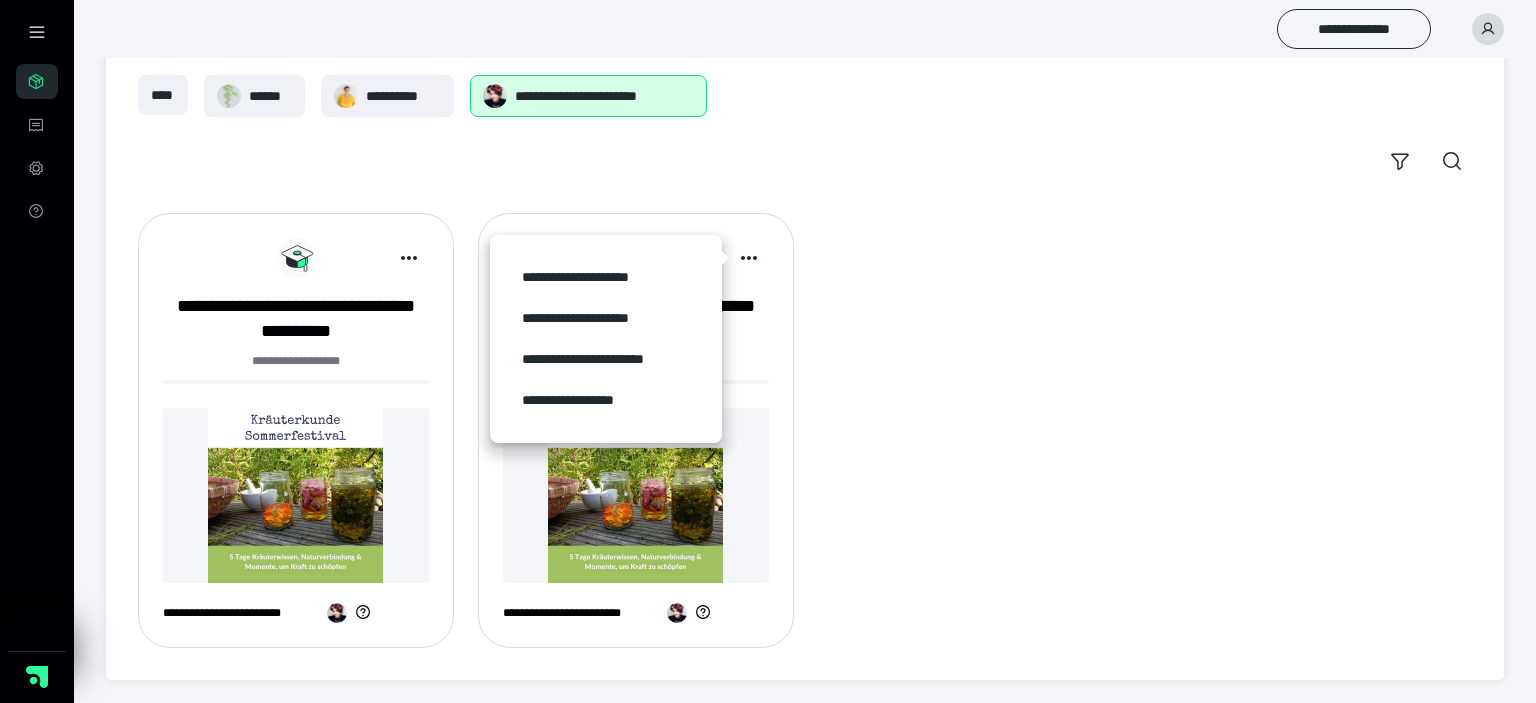 click on "**********" at bounding box center [805, 430] 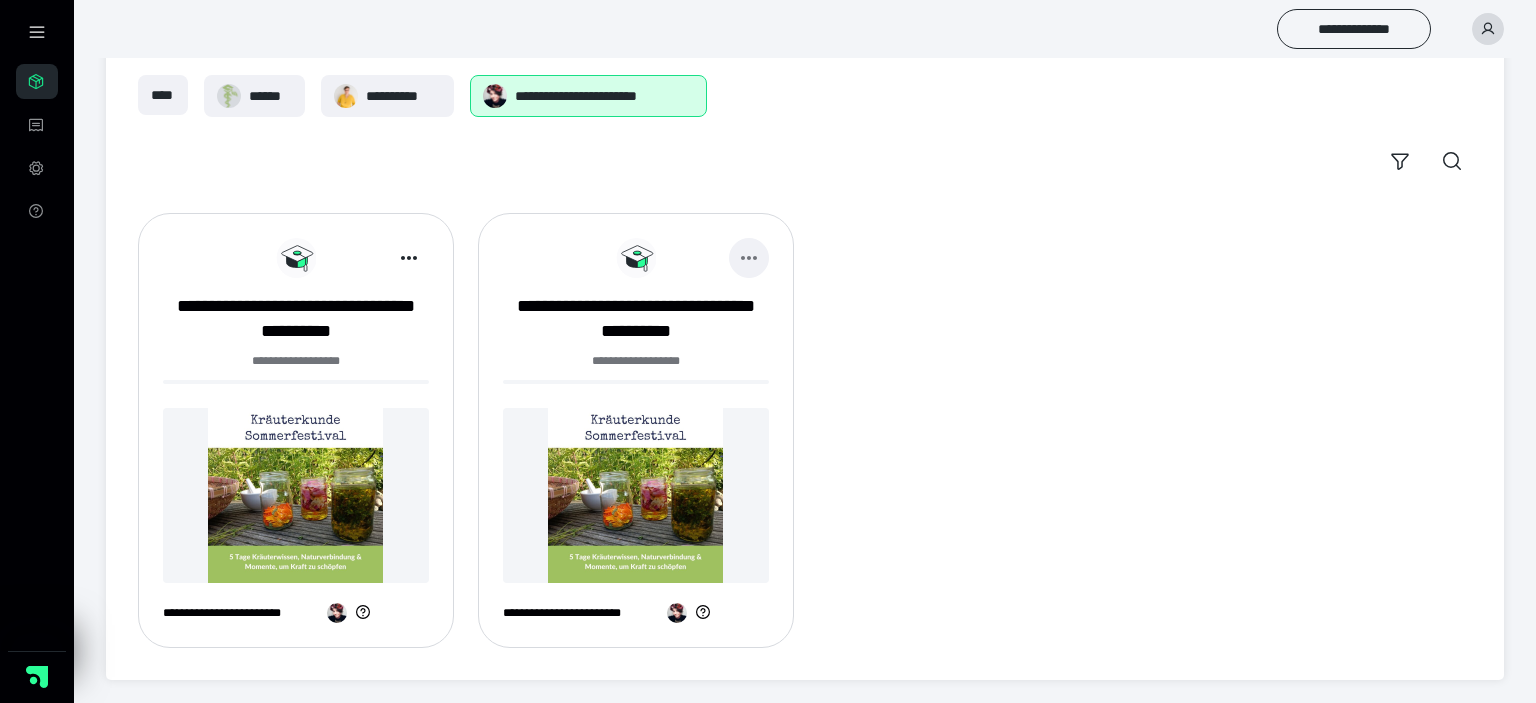 click 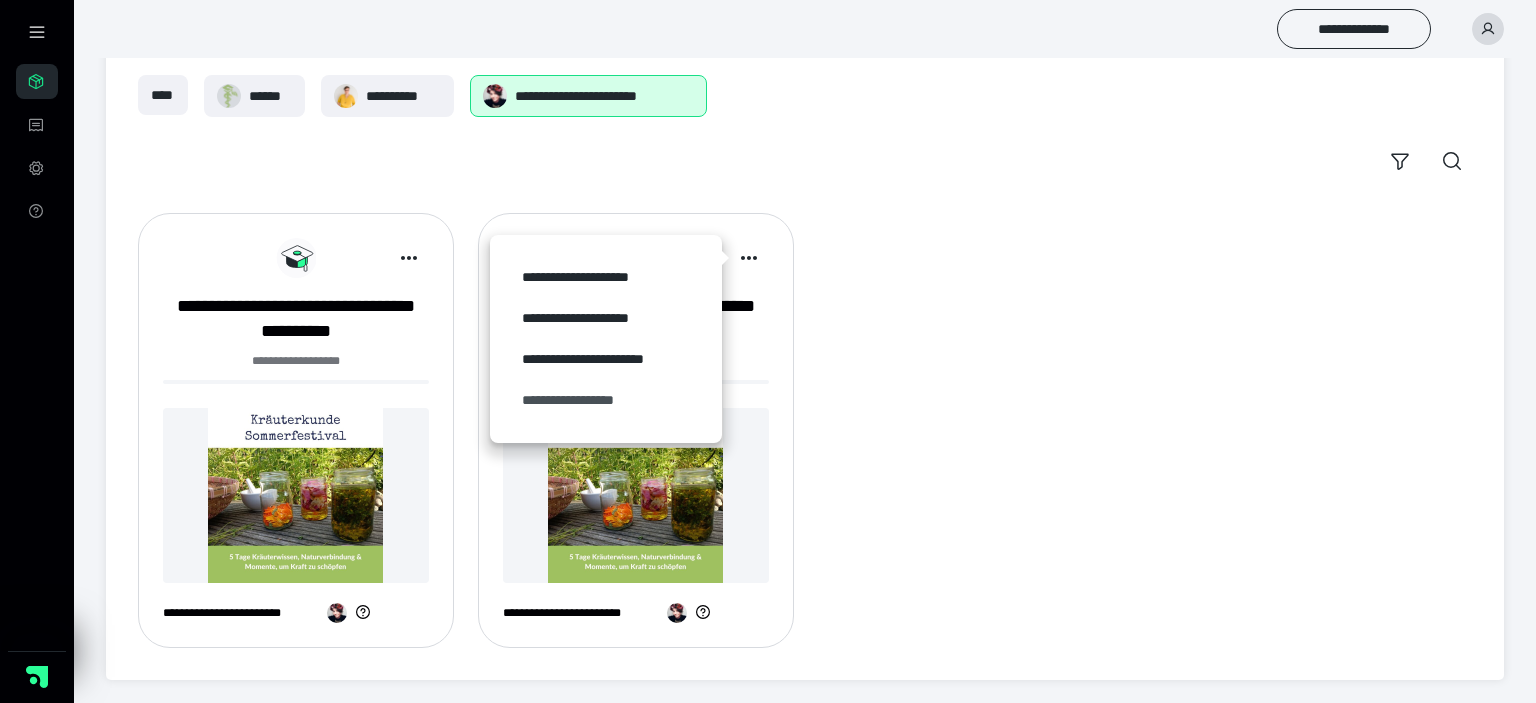 click on "**********" at bounding box center (606, 400) 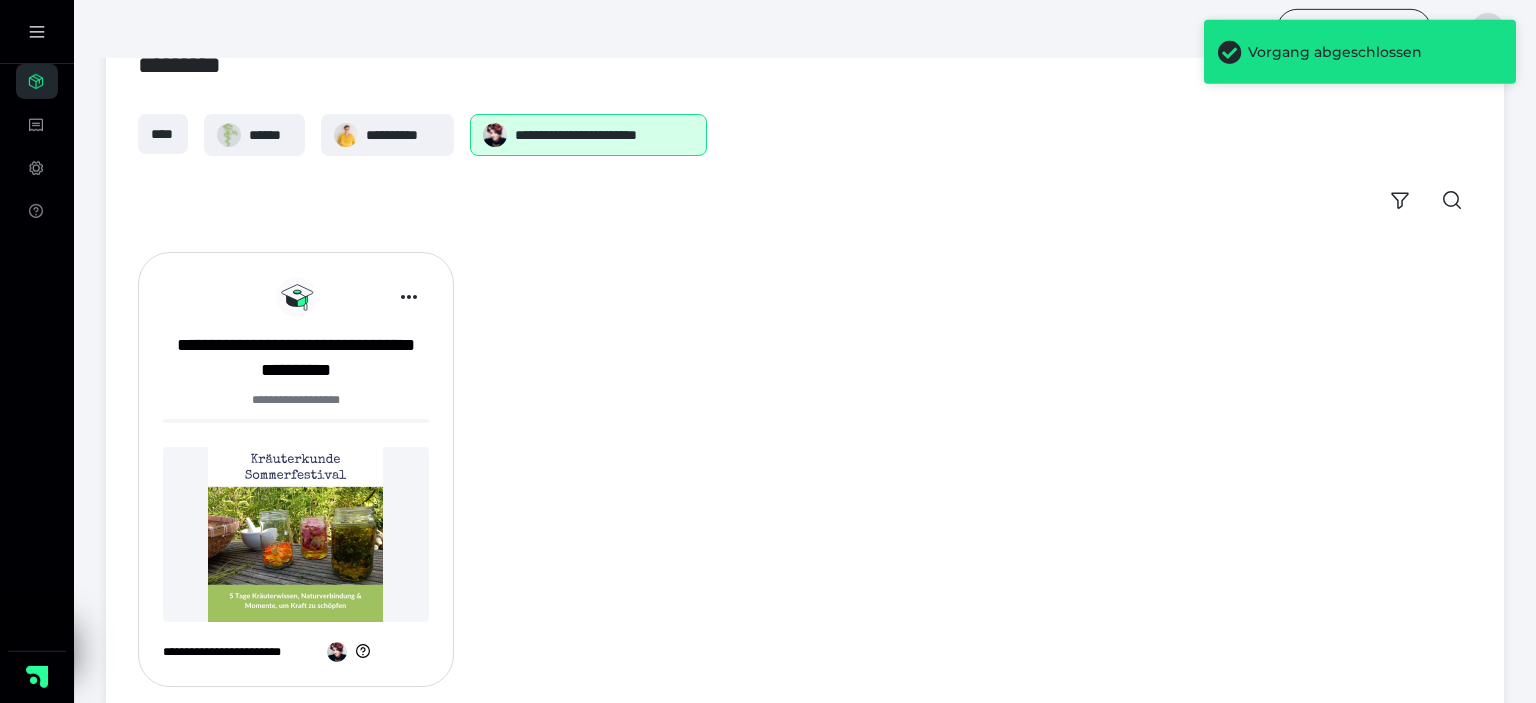 scroll, scrollTop: 103, scrollLeft: 0, axis: vertical 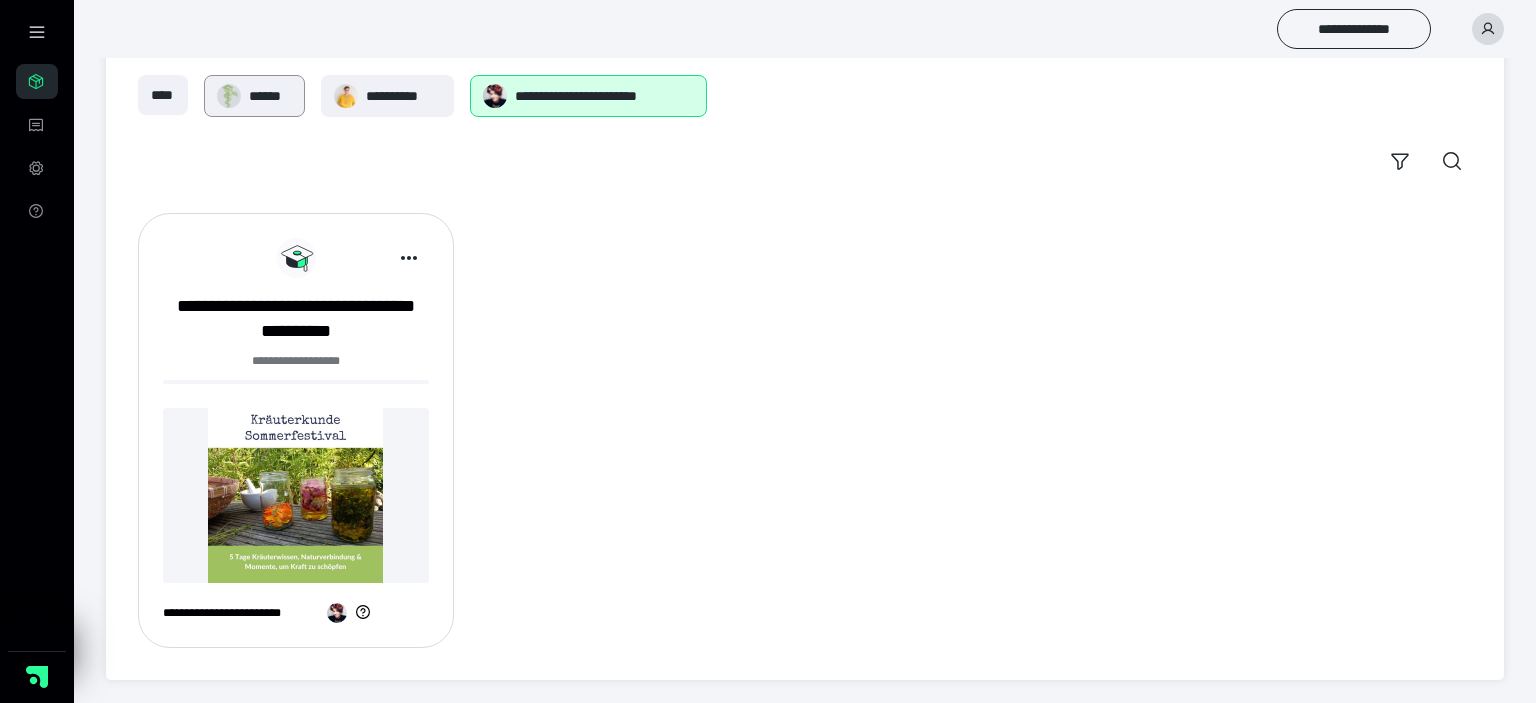 click on "******" at bounding box center (270, 96) 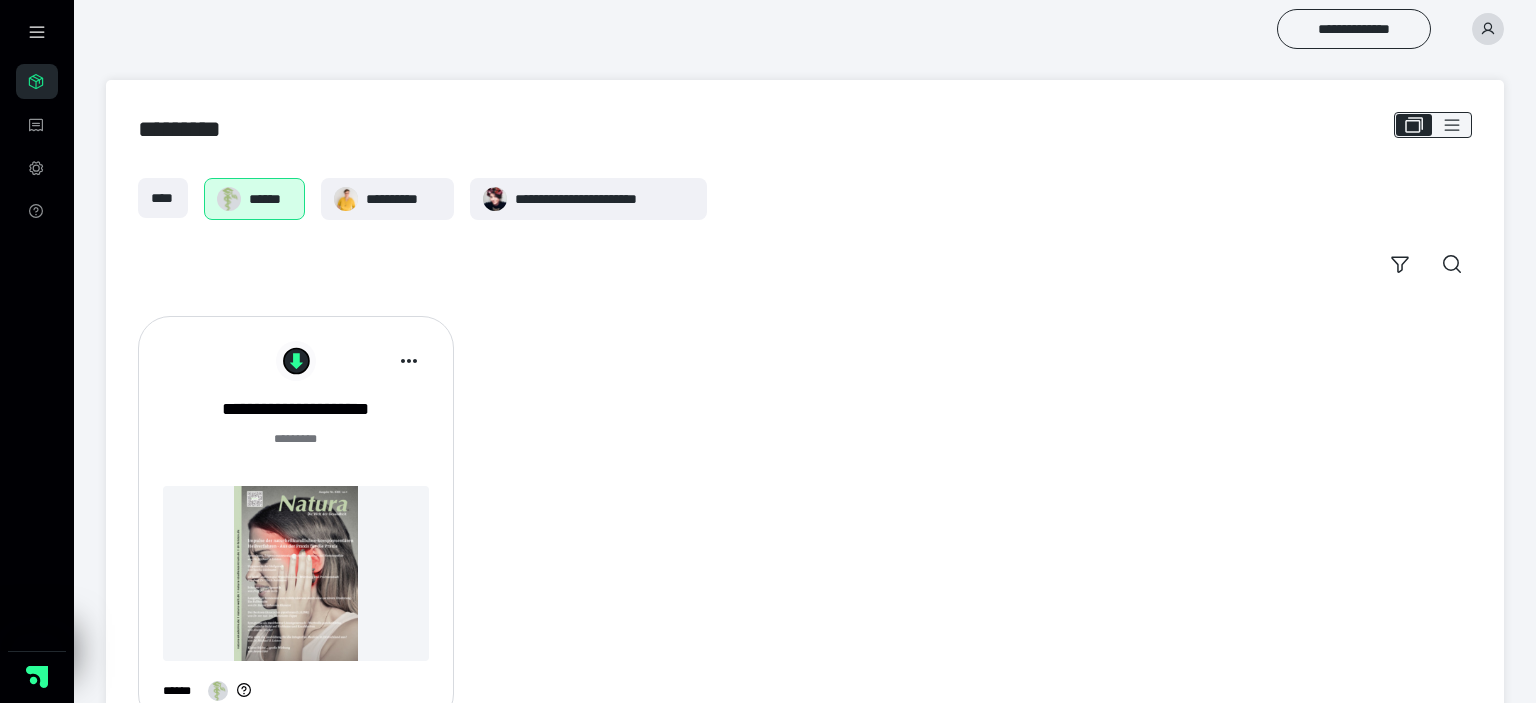 scroll, scrollTop: 77, scrollLeft: 0, axis: vertical 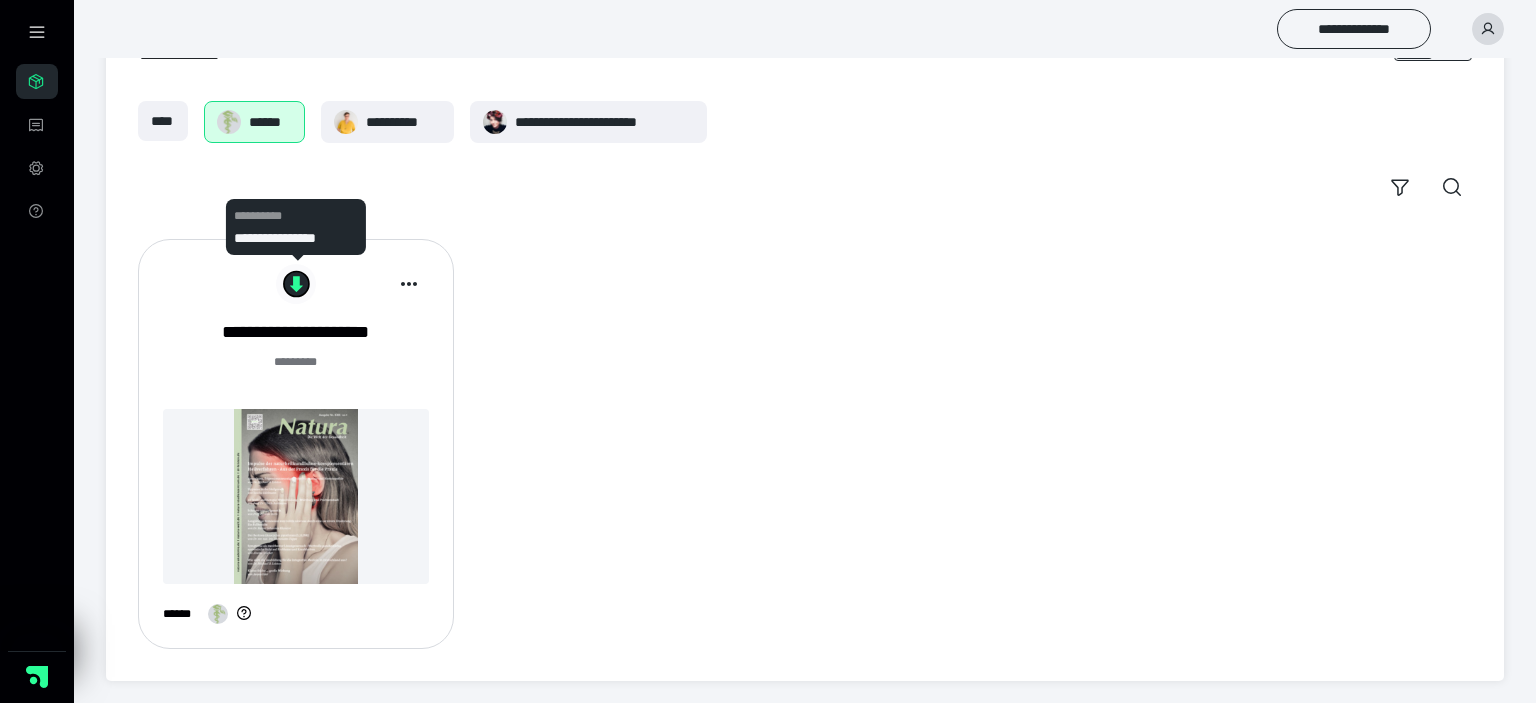 click 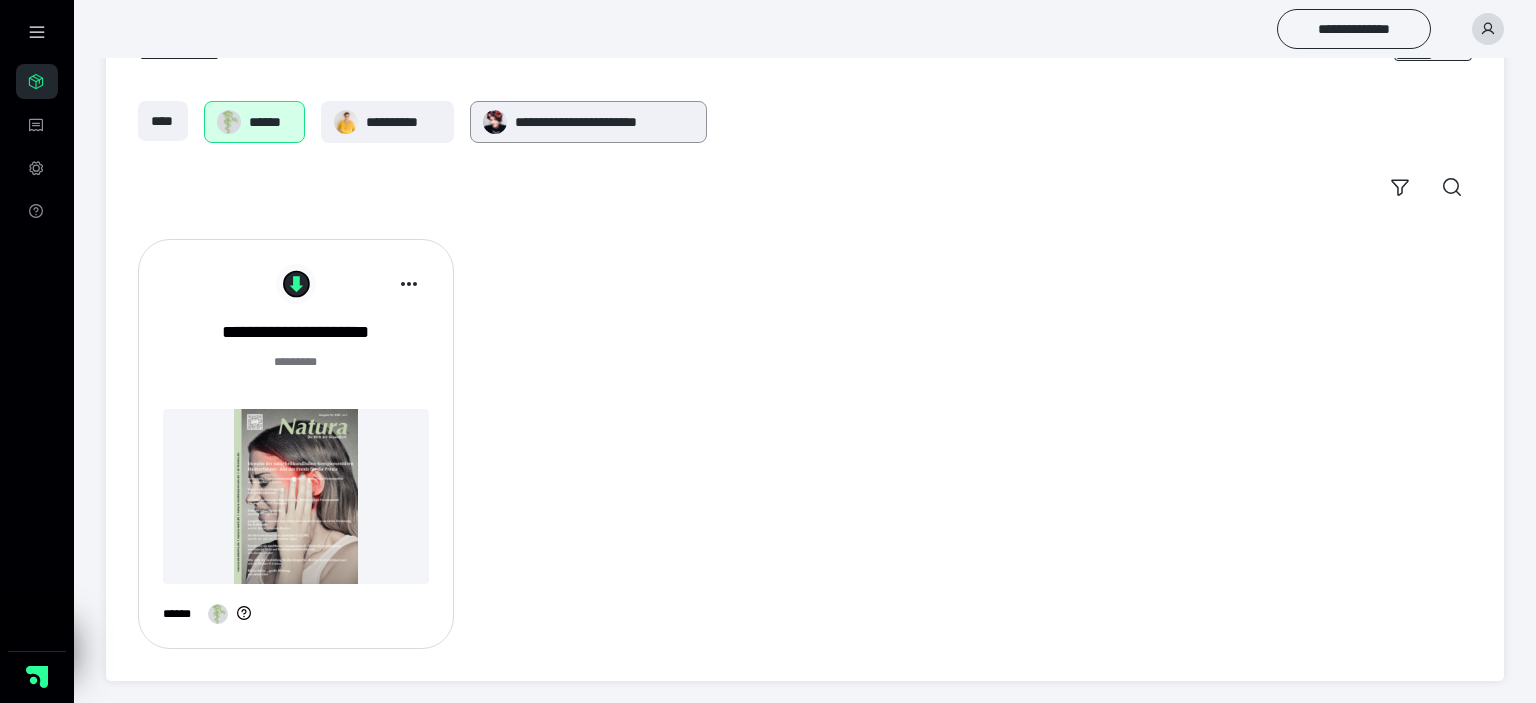 click at bounding box center [495, 122] 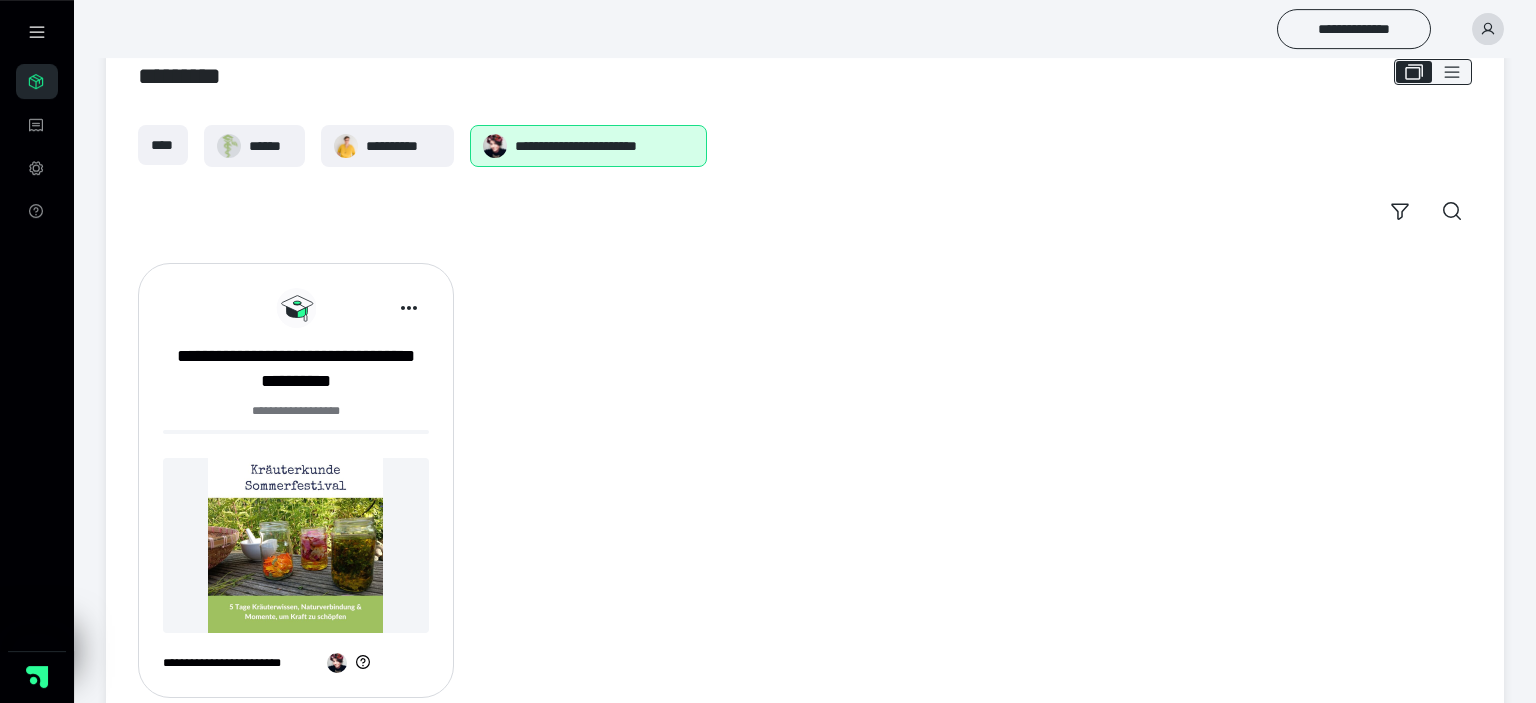 scroll, scrollTop: 103, scrollLeft: 0, axis: vertical 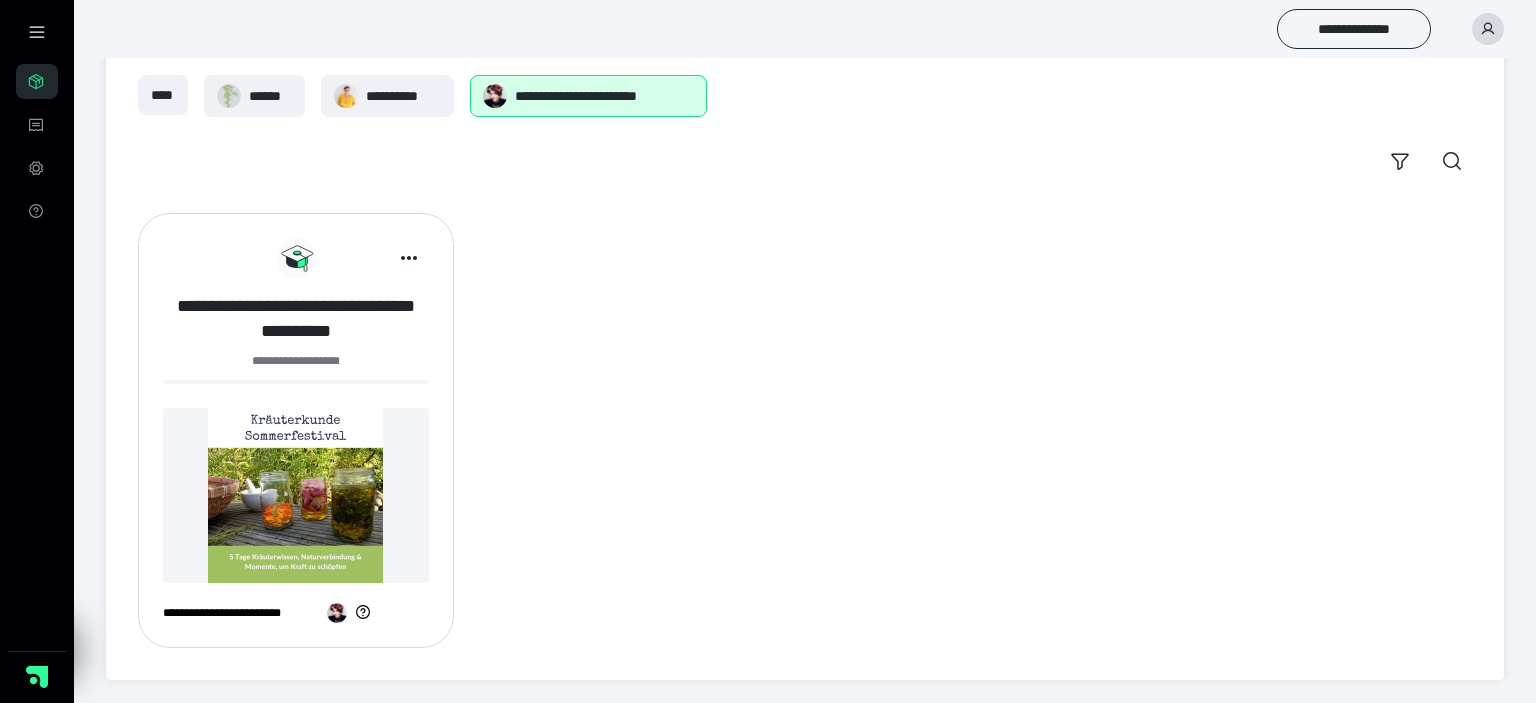 click on "**********" at bounding box center (296, 319) 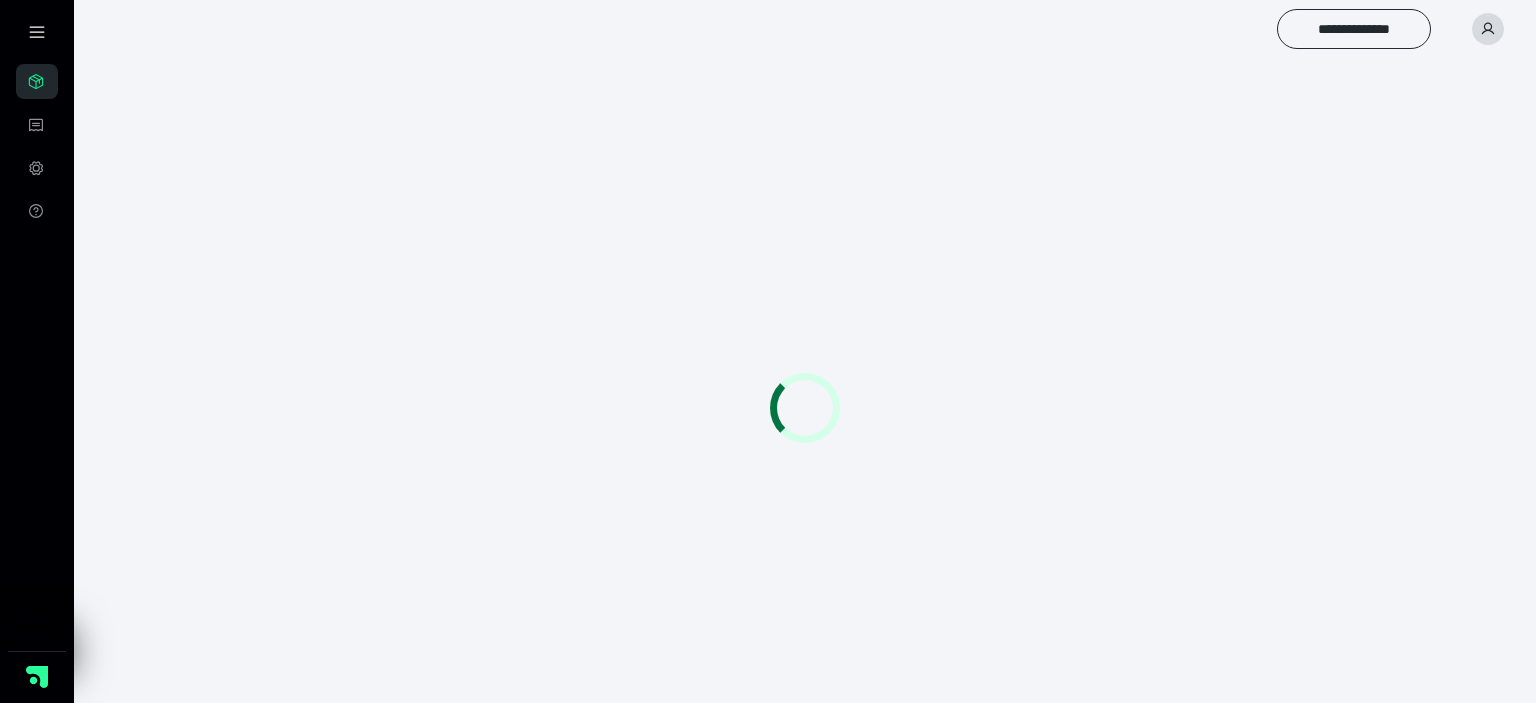 scroll, scrollTop: 0, scrollLeft: 0, axis: both 